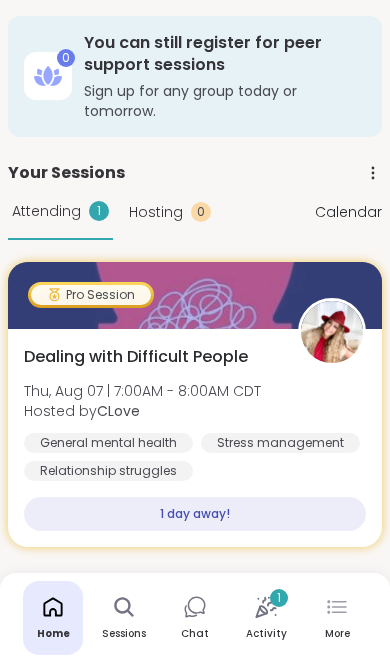 scroll, scrollTop: 0, scrollLeft: 0, axis: both 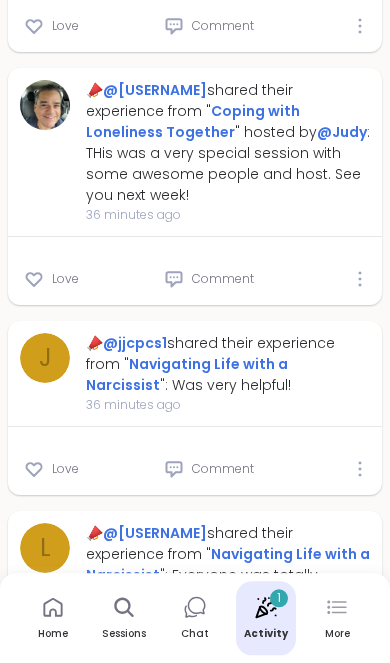 click 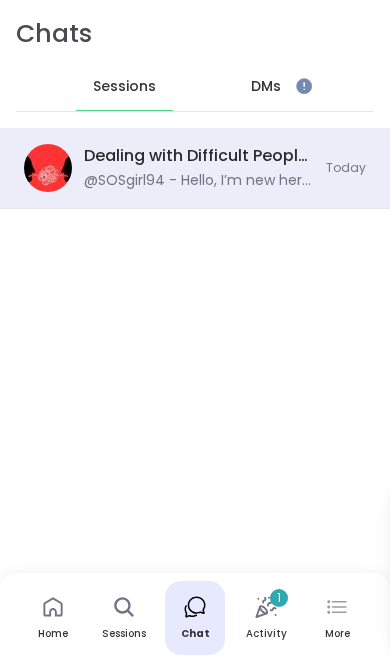 scroll, scrollTop: 0, scrollLeft: 0, axis: both 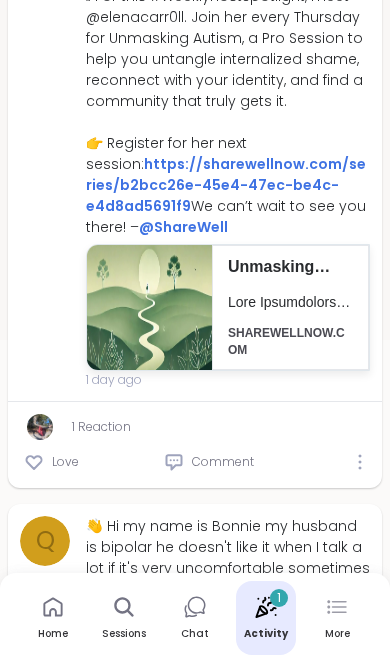 click on "Chat" at bounding box center (195, 634) 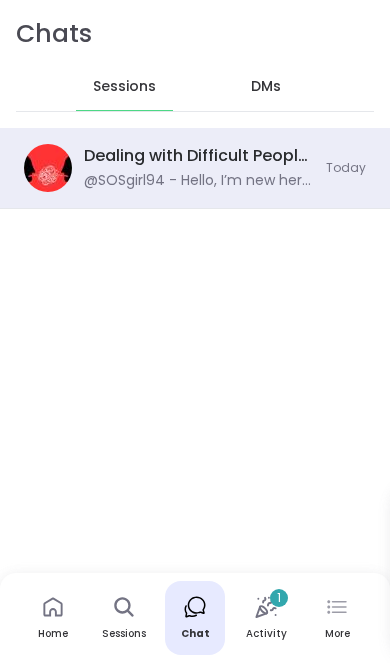 scroll, scrollTop: 0, scrollLeft: 0, axis: both 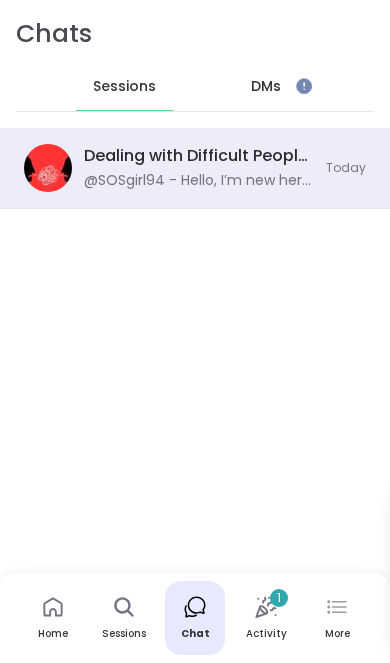 click on "Sessions" at bounding box center [124, 634] 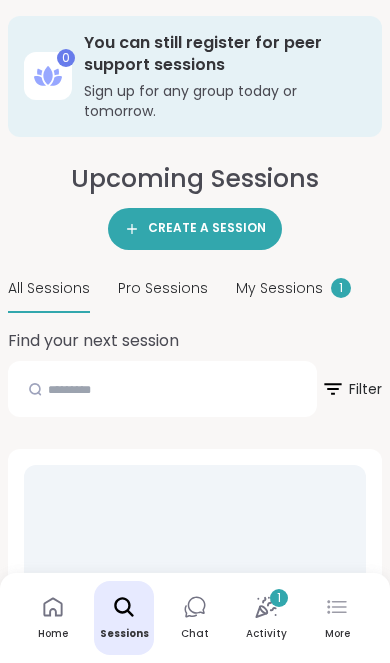 click 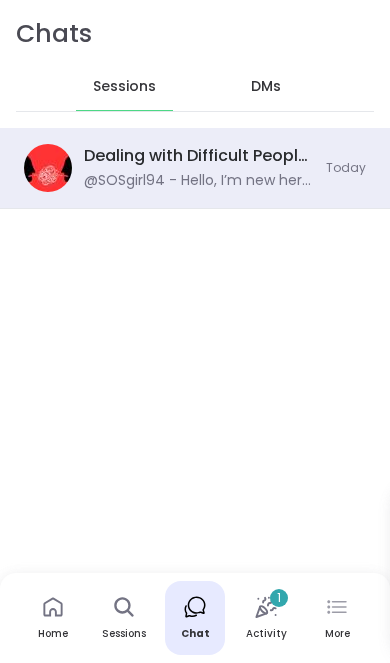 scroll, scrollTop: 0, scrollLeft: 0, axis: both 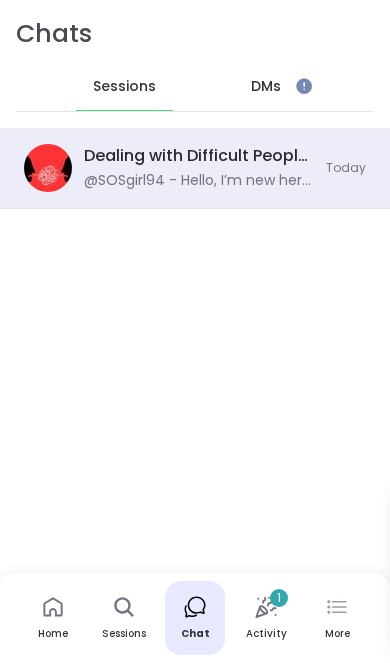 click on "DMs" at bounding box center [266, 87] 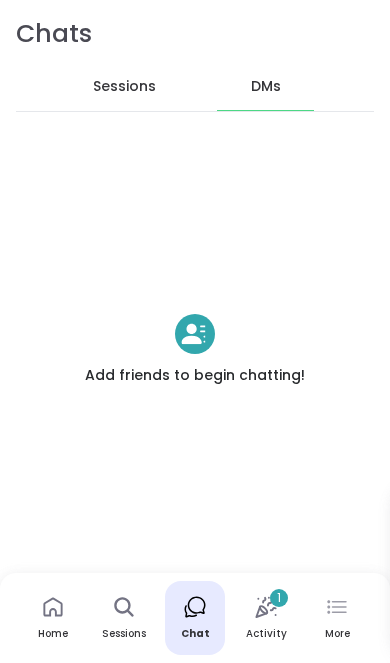 click 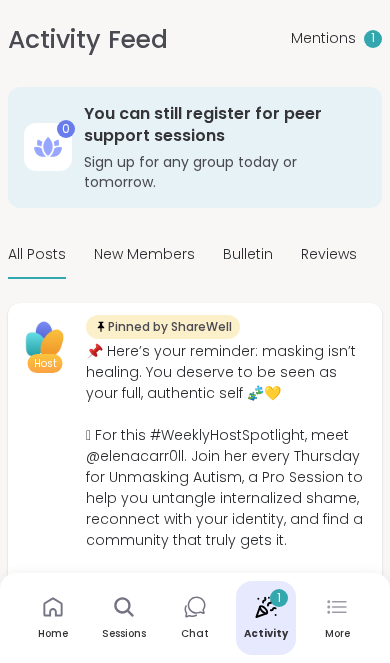 click on "Mentions 1" at bounding box center (336, 39) 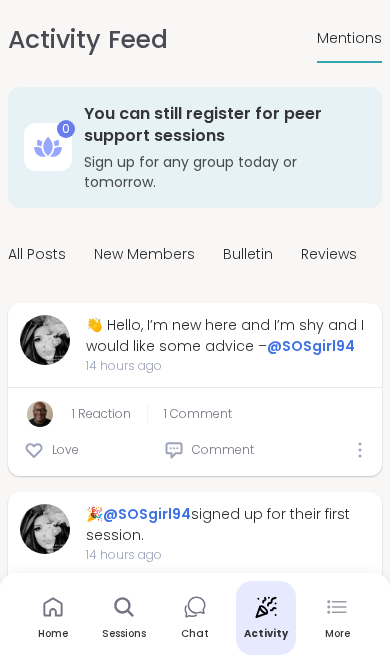 click on "1 Reaction" at bounding box center (101, 414) 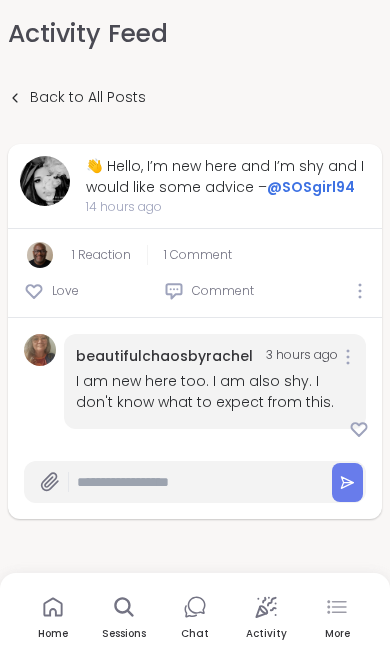 click at bounding box center (194, 482) 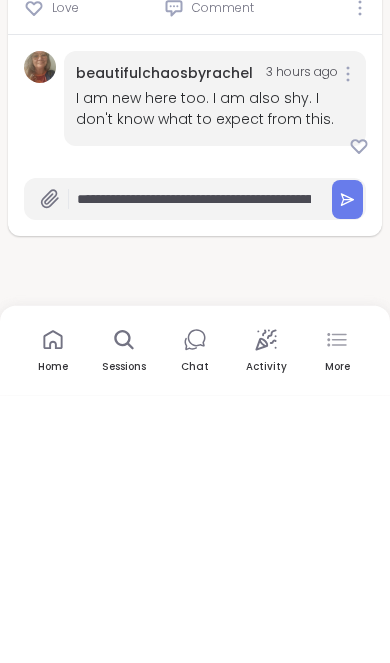type on "**********" 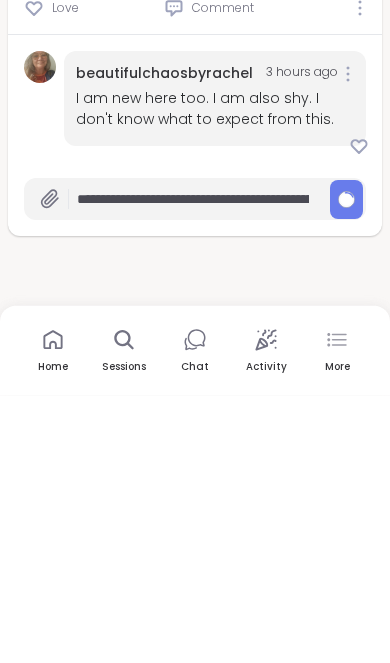 scroll, scrollTop: 116, scrollLeft: 0, axis: vertical 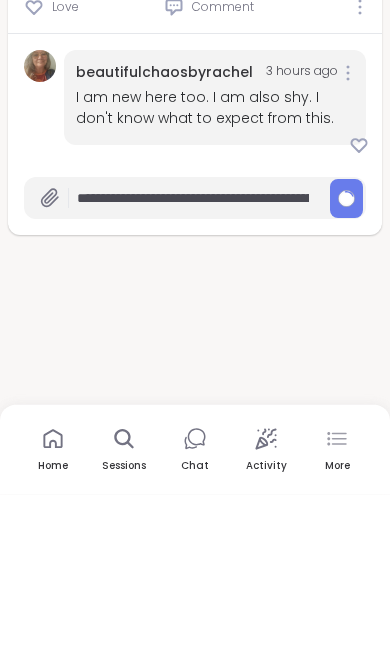 type 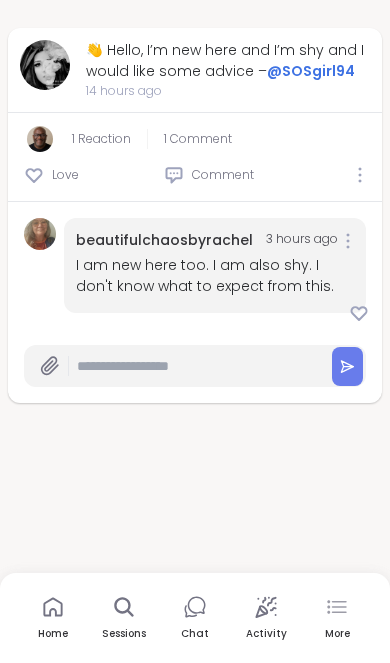 click on "beautifulchaosbyrachel" at bounding box center (164, 240) 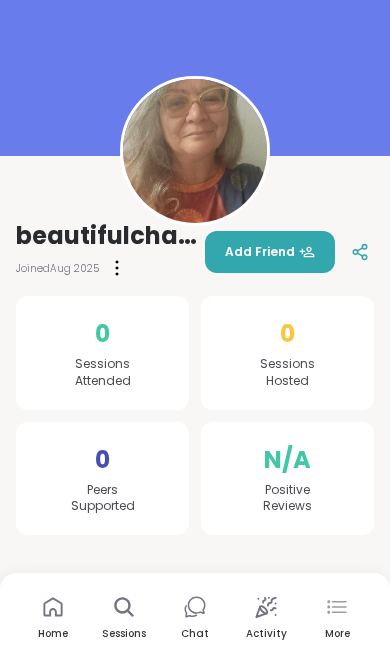 scroll, scrollTop: 93, scrollLeft: 0, axis: vertical 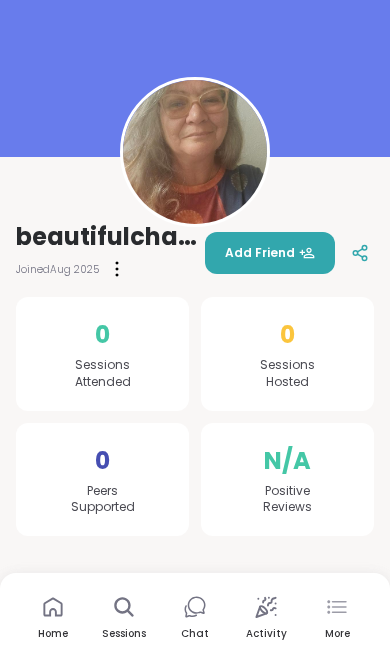 click on "Add Friend" at bounding box center (270, 253) 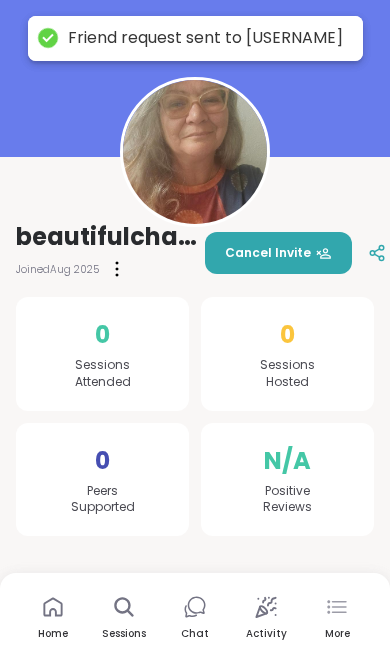 click 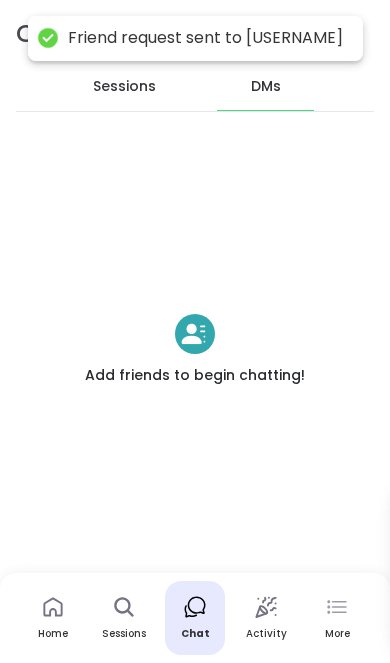 scroll, scrollTop: 0, scrollLeft: 0, axis: both 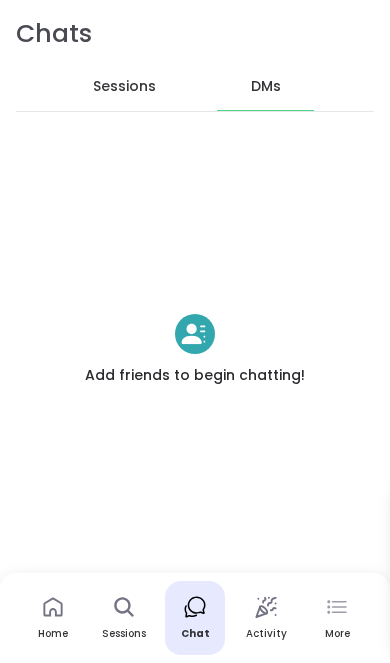 click on "DMs" at bounding box center [266, 87] 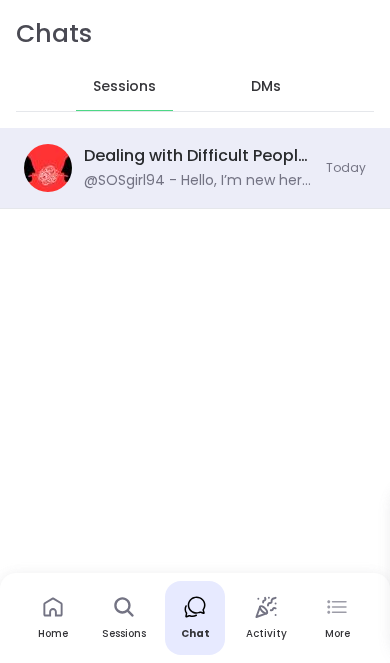 scroll, scrollTop: 0, scrollLeft: 0, axis: both 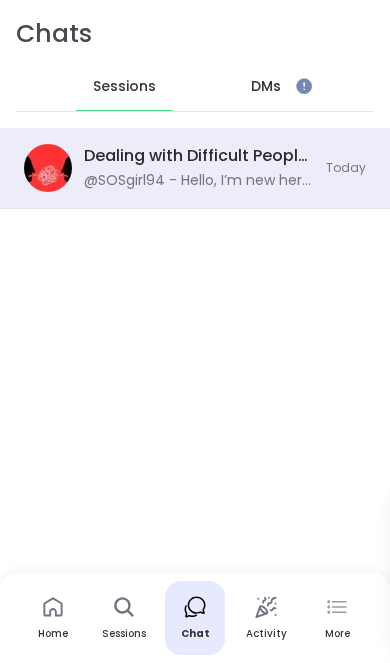 click on "Home" at bounding box center (53, 618) 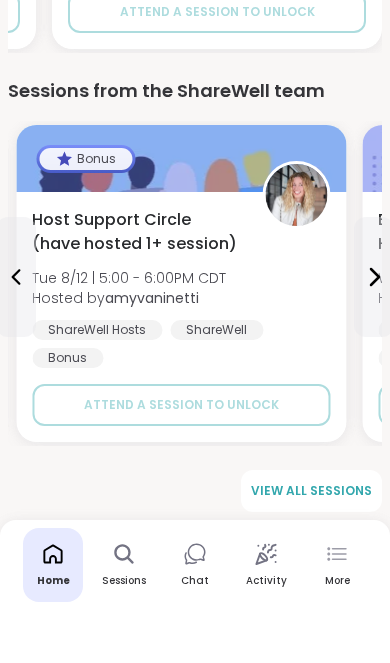scroll, scrollTop: 2042, scrollLeft: 0, axis: vertical 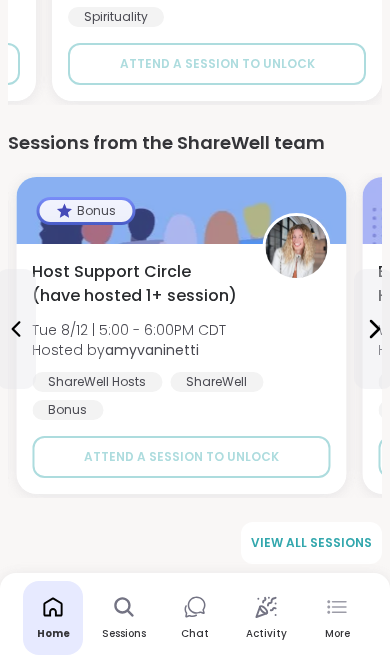 click on "View all sessions" at bounding box center (311, 543) 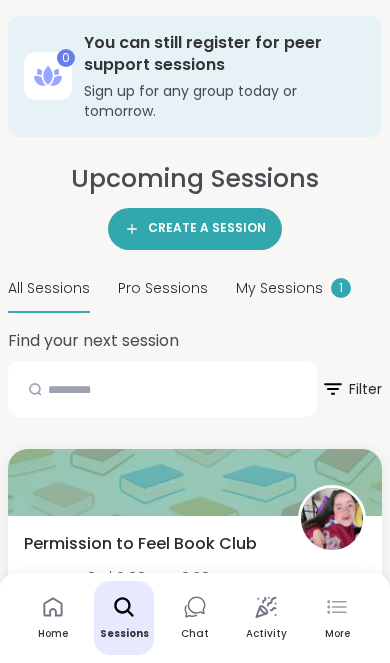 click on "My Sessions" at bounding box center [279, 288] 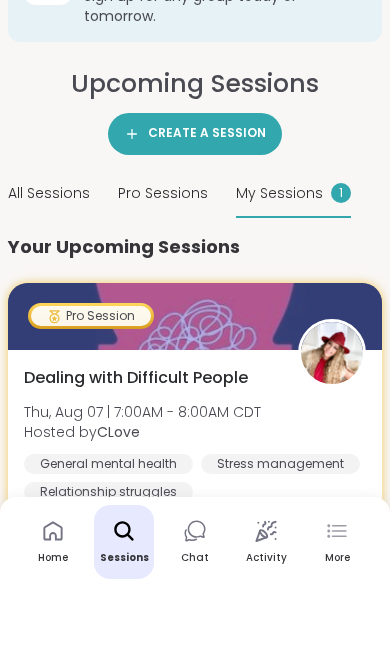 scroll, scrollTop: 18, scrollLeft: 0, axis: vertical 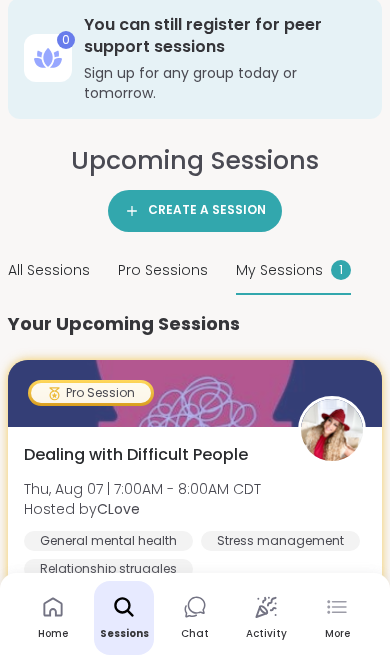 click on "Pro Sessions" at bounding box center [163, 270] 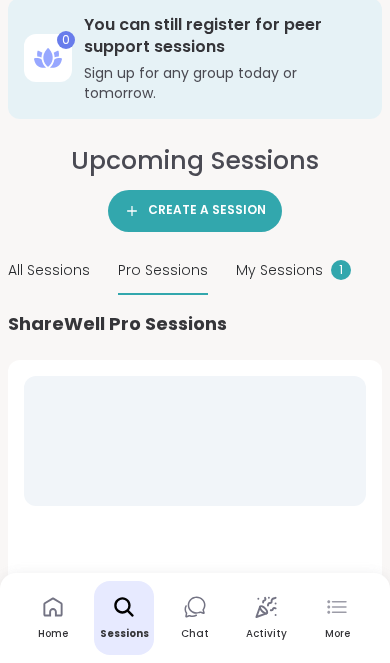 click on "All Sessions" at bounding box center (49, 270) 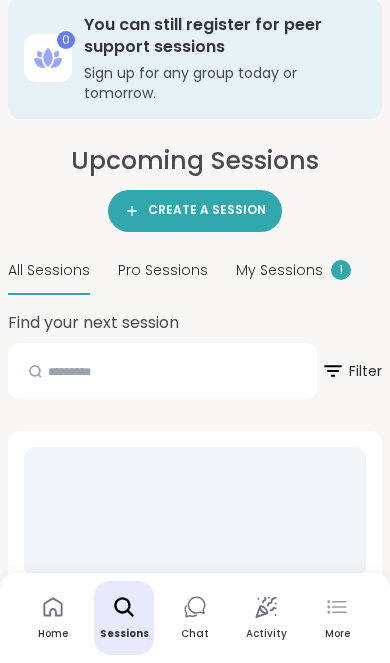 scroll, scrollTop: 0, scrollLeft: 0, axis: both 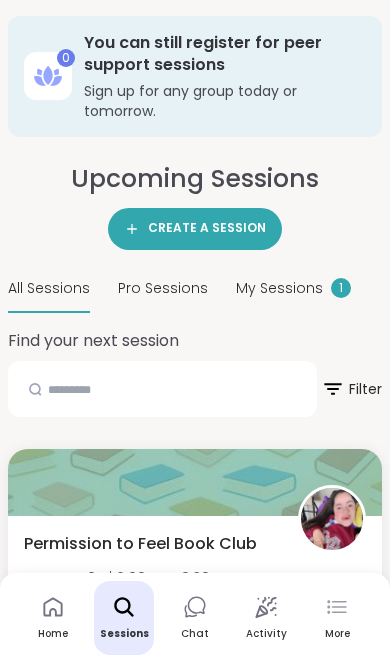 click on "Sign up for any group today or tomorrow." at bounding box center (225, 101) 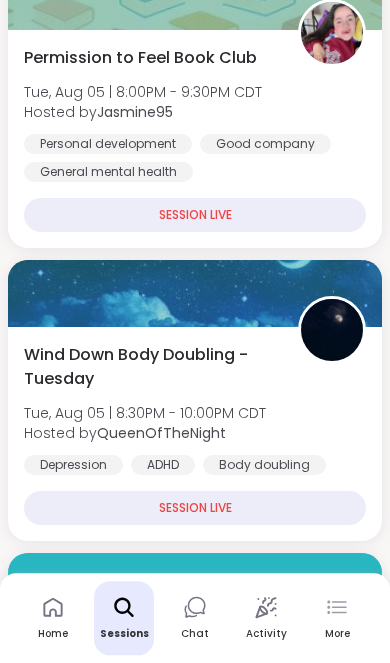 scroll, scrollTop: 486, scrollLeft: 0, axis: vertical 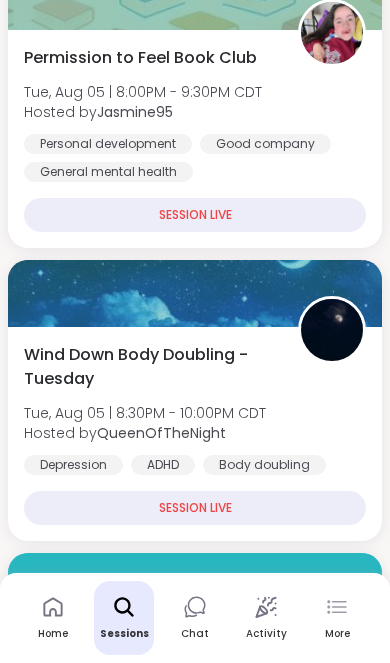 click on "SESSION LIVE" at bounding box center [195, 508] 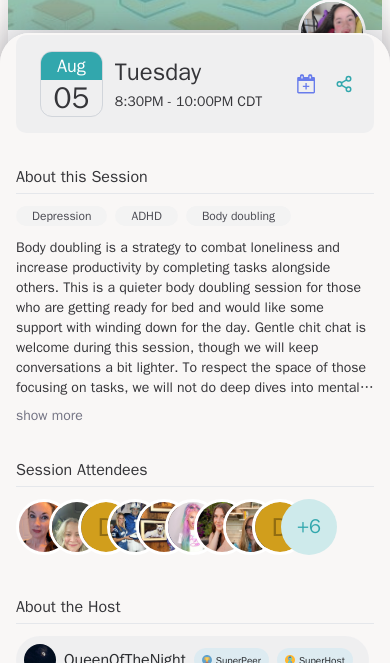 scroll, scrollTop: 325, scrollLeft: 0, axis: vertical 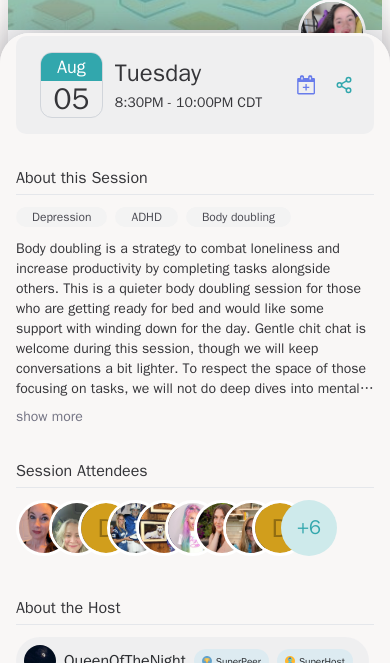 click on "+ 6" at bounding box center [309, 528] 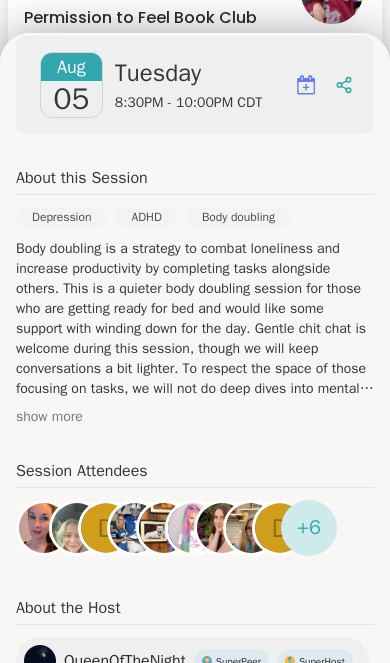 click on "show more" at bounding box center (195, 417) 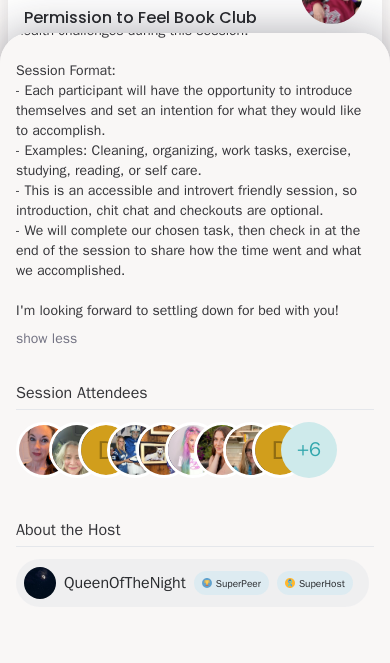 scroll, scrollTop: 703, scrollLeft: 0, axis: vertical 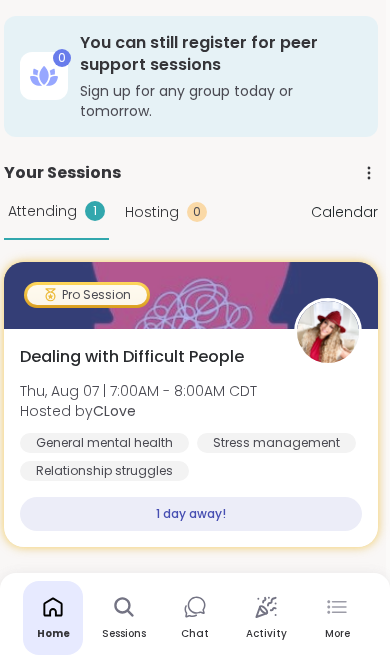 click 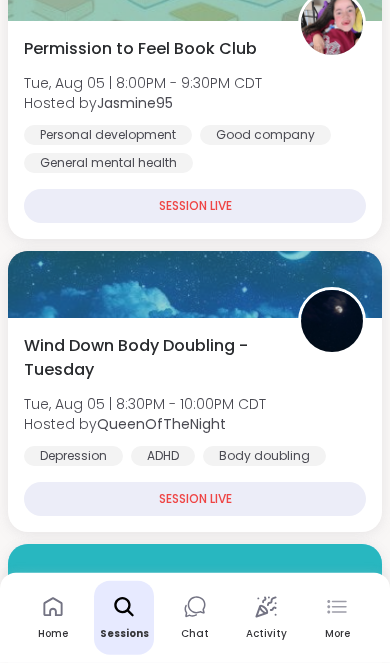 scroll, scrollTop: 499, scrollLeft: 0, axis: vertical 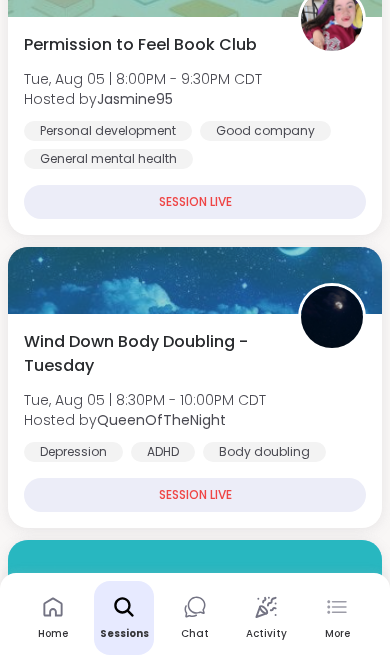 click on "SESSION LIVE" at bounding box center (195, 495) 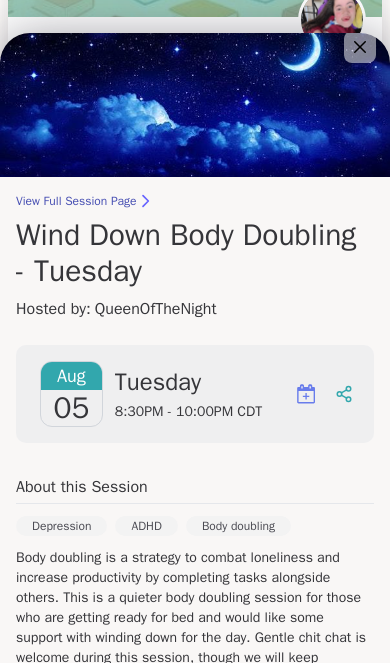 scroll, scrollTop: 15, scrollLeft: 0, axis: vertical 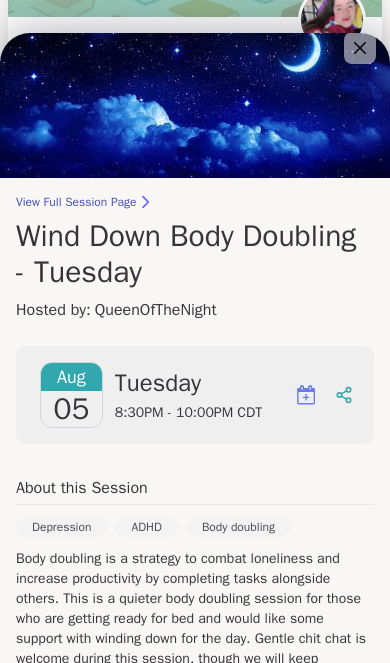 click on "8:30PM - 10:00PM CDT" at bounding box center [188, 413] 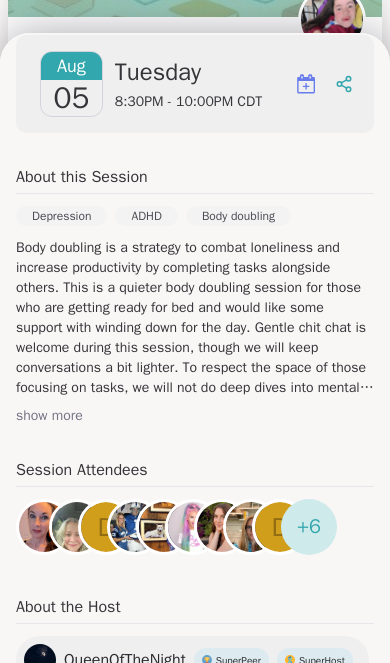 scroll, scrollTop: 325, scrollLeft: 0, axis: vertical 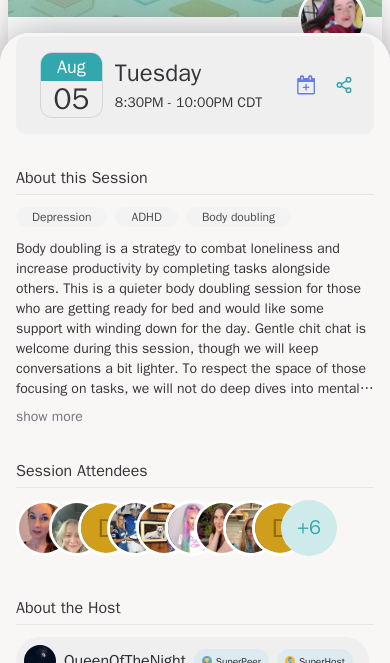 click on "QueenOfTheNight" at bounding box center (125, 661) 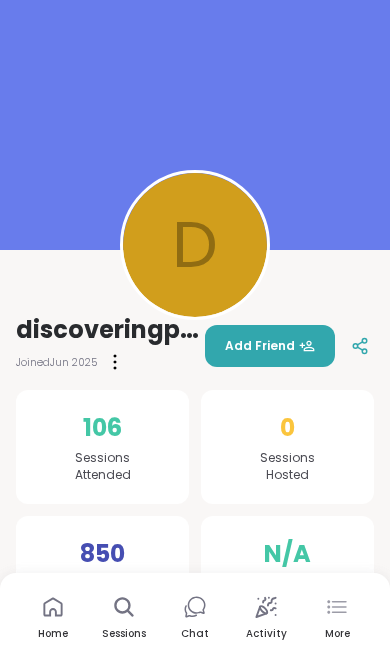 scroll, scrollTop: 0, scrollLeft: 0, axis: both 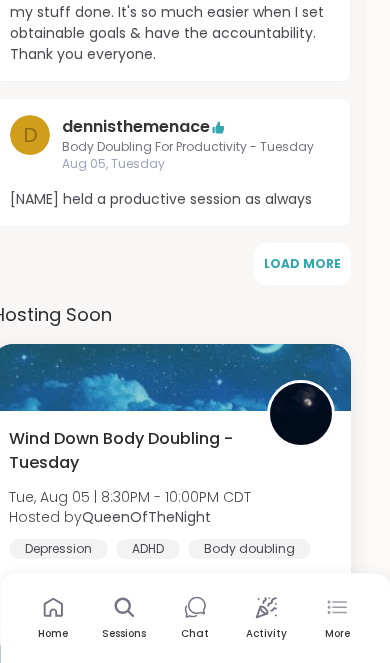 click on "SESSION LIVE" at bounding box center (172, 592) 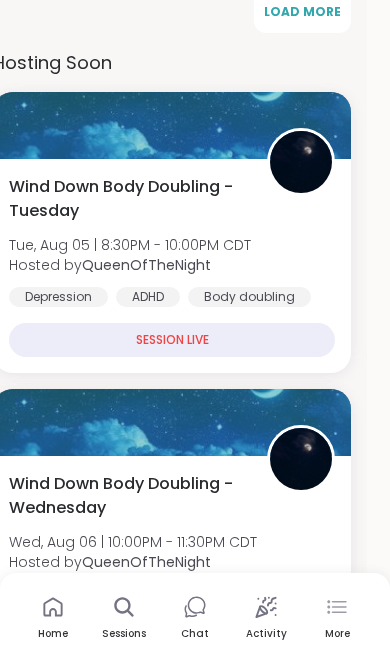 scroll, scrollTop: 1920, scrollLeft: 23, axis: both 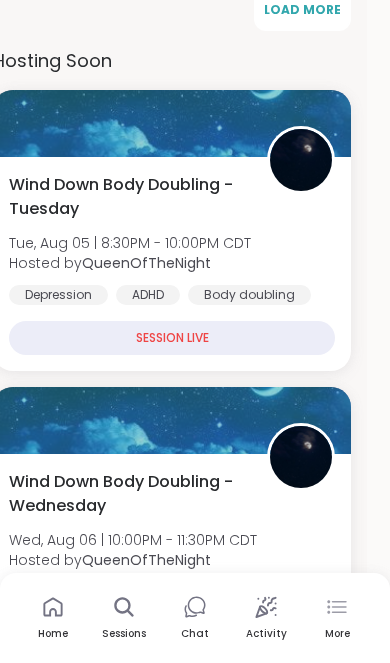 click on "SESSION LIVE" at bounding box center (172, 338) 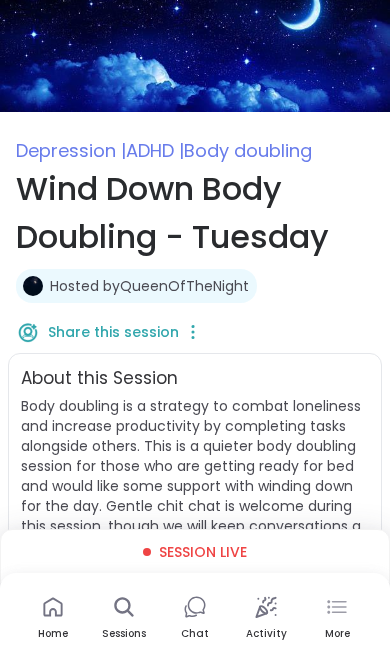 scroll, scrollTop: 0, scrollLeft: 0, axis: both 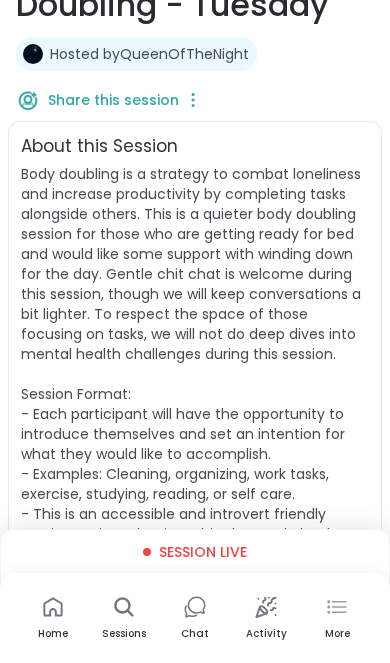click on "Session live" at bounding box center (203, 552) 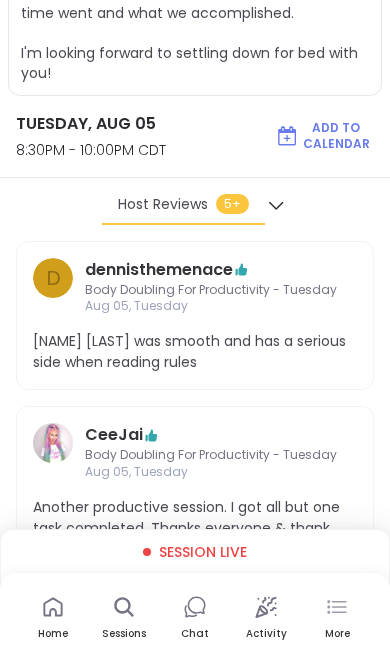 scroll, scrollTop: 832, scrollLeft: 0, axis: vertical 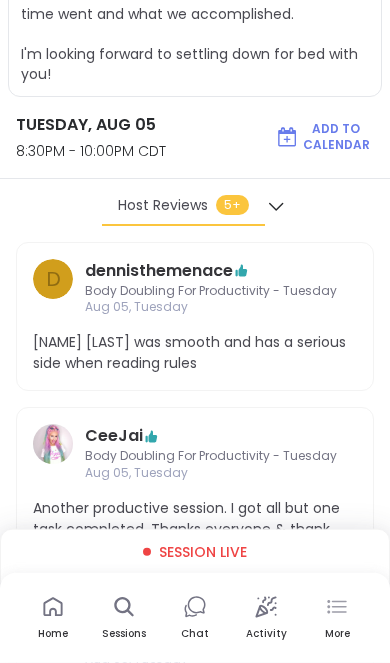 click on "Host Reviews 5+" at bounding box center [183, 210] 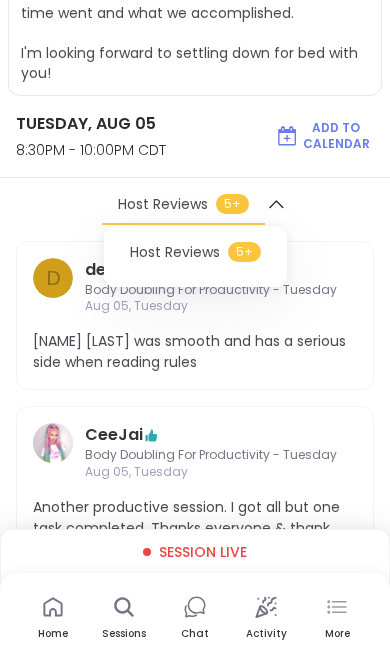 click on "5+" at bounding box center (244, 252) 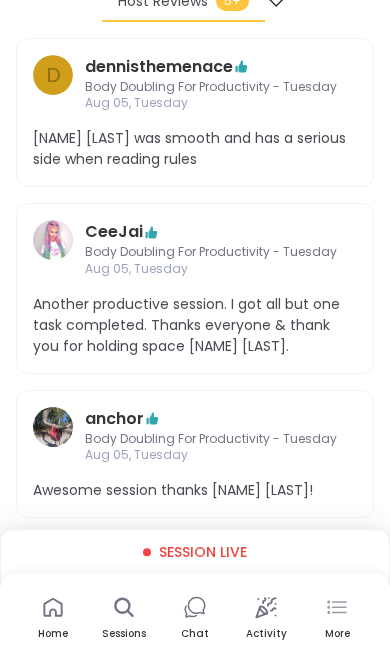 scroll, scrollTop: 1035, scrollLeft: 0, axis: vertical 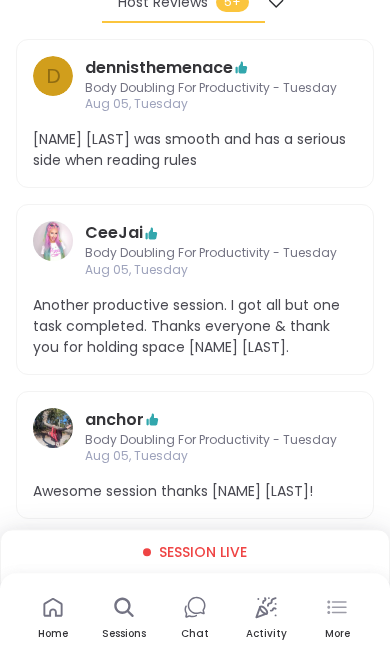 click on "d" at bounding box center [53, 76] 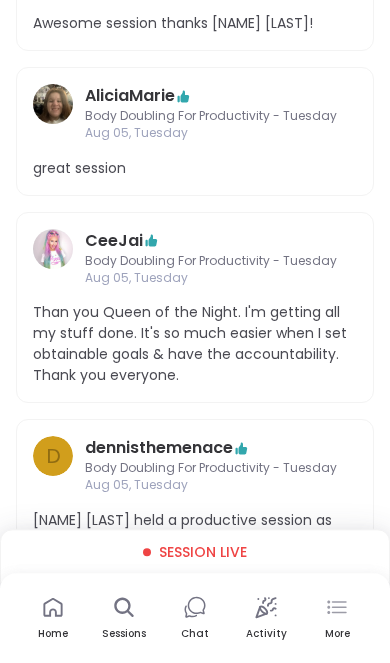 scroll, scrollTop: 1502, scrollLeft: 0, axis: vertical 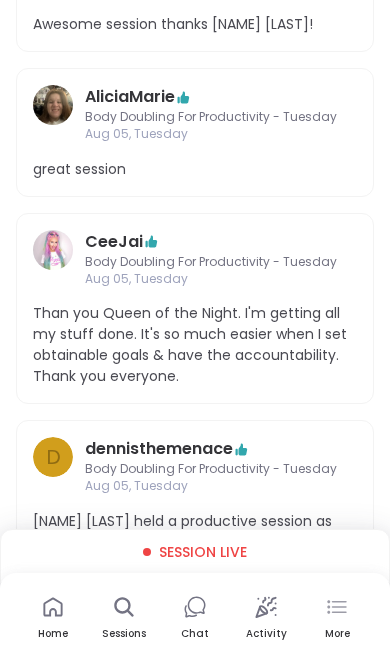 click on "dennisthemenace" at bounding box center (159, 449) 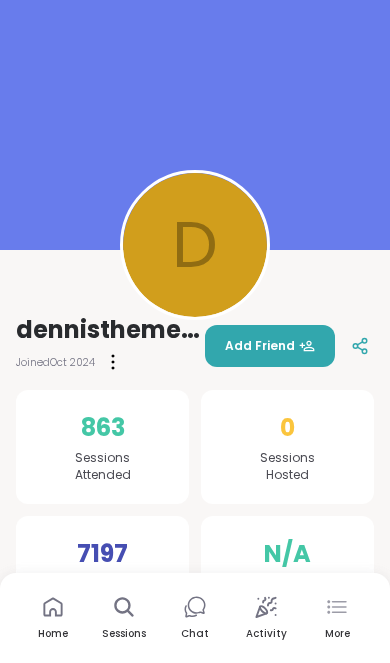 scroll, scrollTop: 0, scrollLeft: 0, axis: both 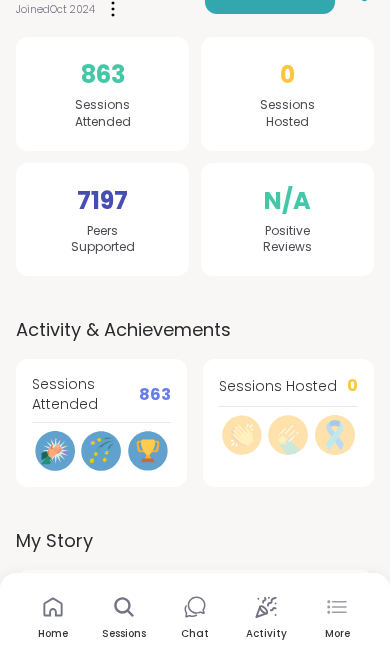 click on "More" at bounding box center [337, 634] 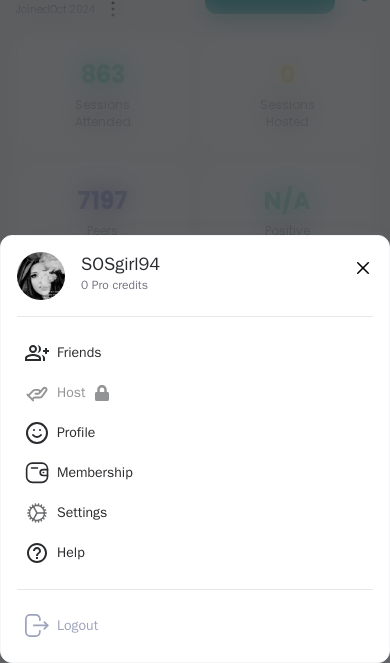 click on "Friends" at bounding box center [79, 353] 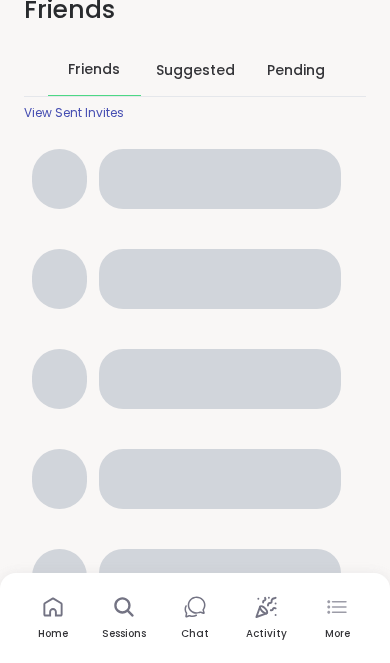 scroll, scrollTop: 0, scrollLeft: 0, axis: both 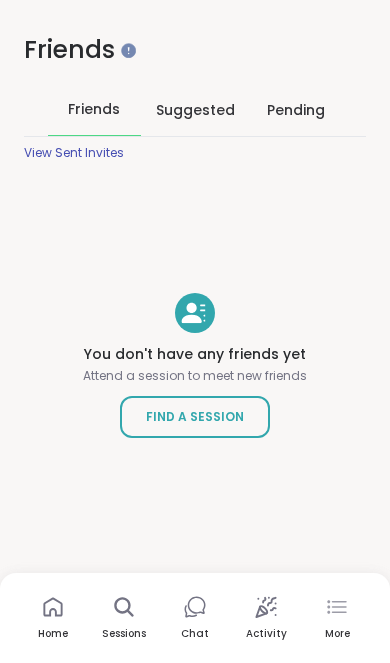 click on "Find a Session" at bounding box center (195, 417) 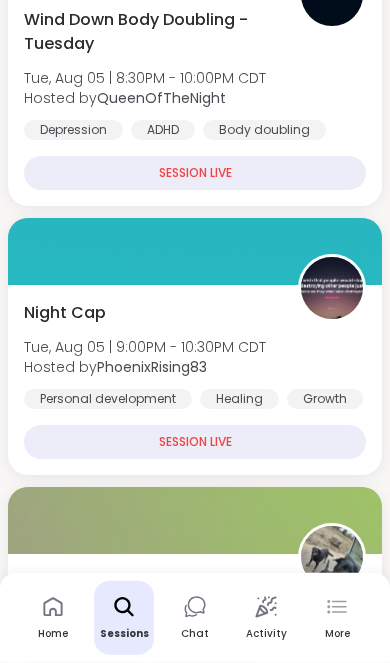 scroll, scrollTop: 822, scrollLeft: 0, axis: vertical 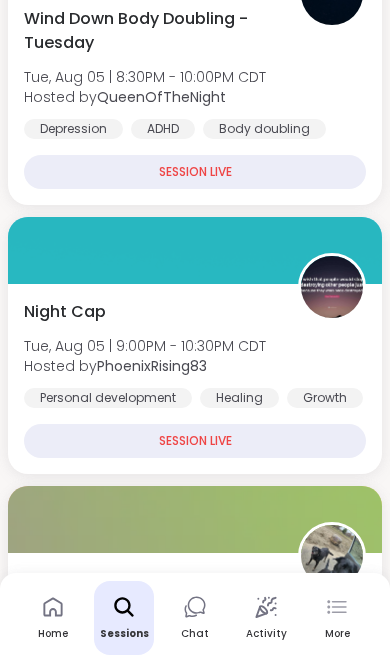 click on "Night Cap" at bounding box center [65, 312] 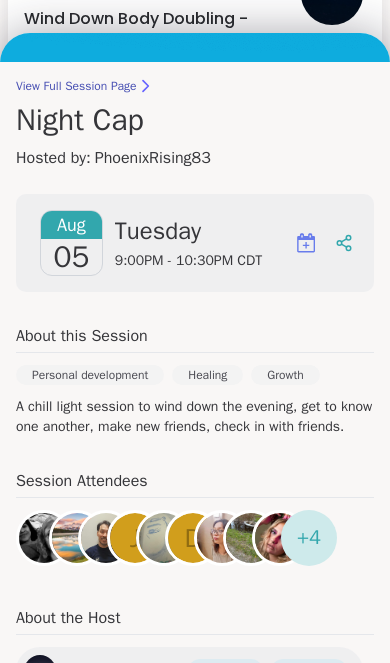 scroll, scrollTop: 130, scrollLeft: 0, axis: vertical 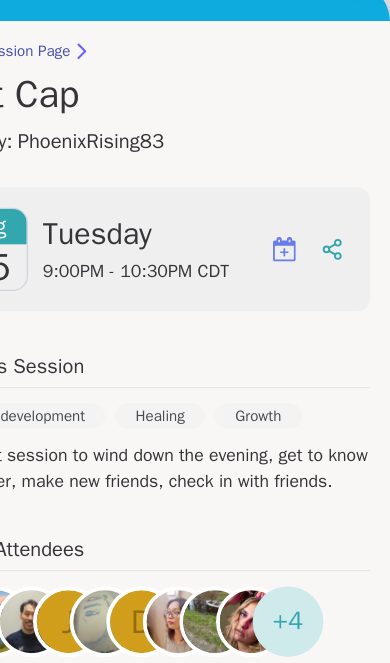 click on "+ 4" at bounding box center [309, 539] 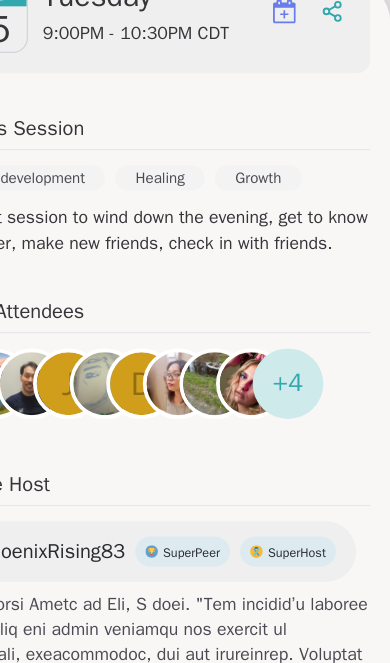 scroll, scrollTop: 339, scrollLeft: 0, axis: vertical 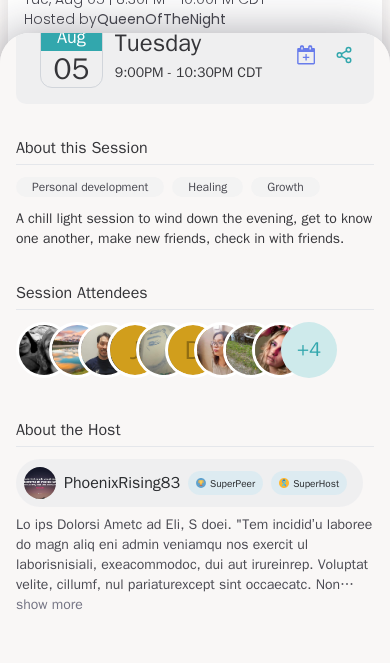click on "Healing" at bounding box center [207, 187] 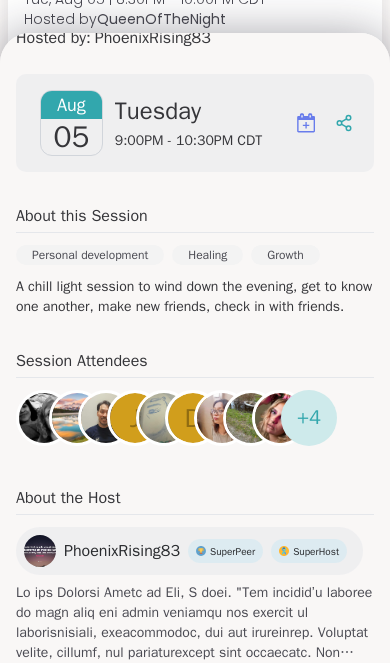 scroll, scrollTop: 118, scrollLeft: 0, axis: vertical 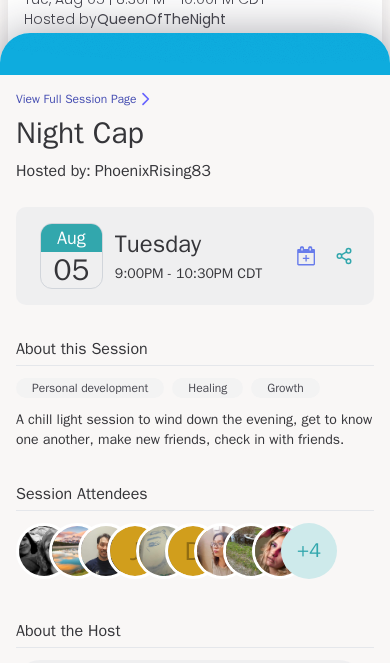 click on "Tuesday" at bounding box center [188, 244] 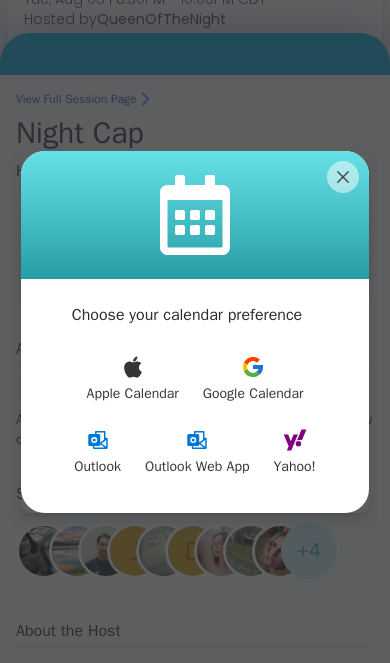 click on "Apple Calendar" at bounding box center (133, 379) 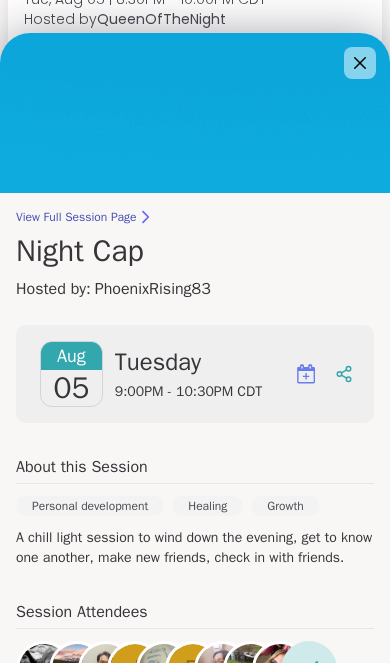 scroll, scrollTop: 0, scrollLeft: 0, axis: both 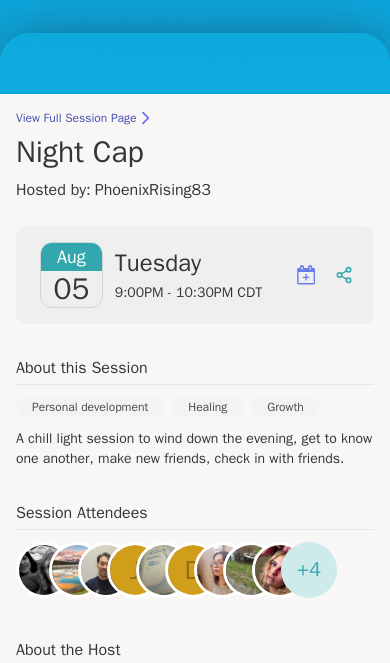 click on "Healing" at bounding box center (207, 407) 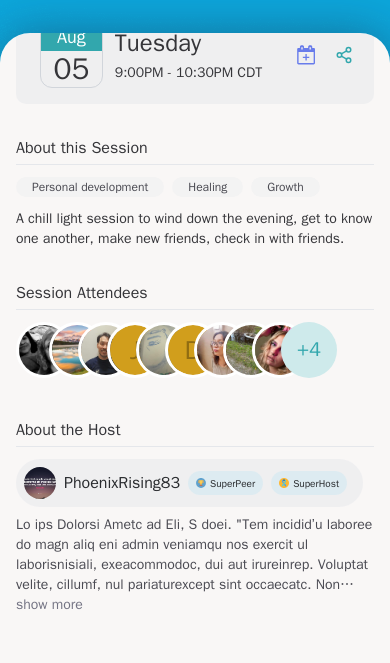 scroll, scrollTop: 339, scrollLeft: 0, axis: vertical 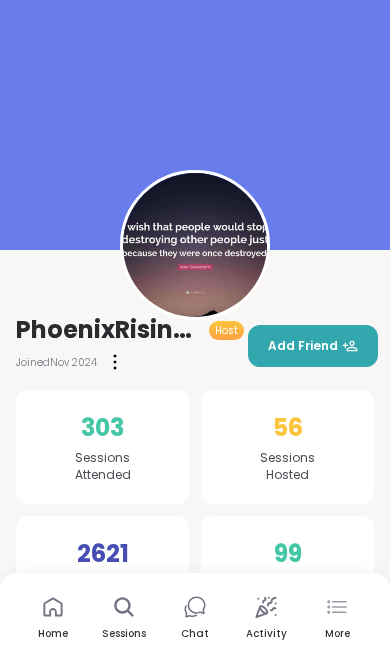click on "Add Friend" at bounding box center (313, 346) 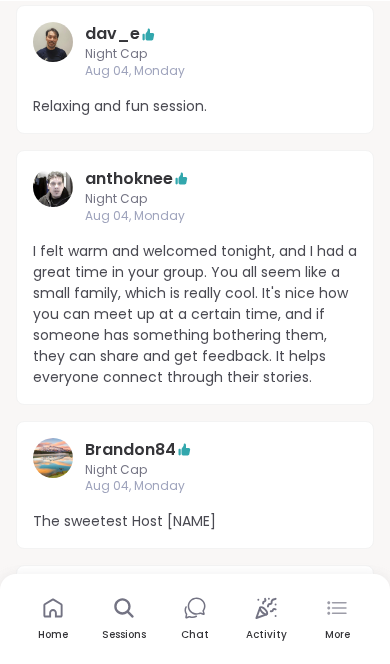 scroll, scrollTop: 1737, scrollLeft: 0, axis: vertical 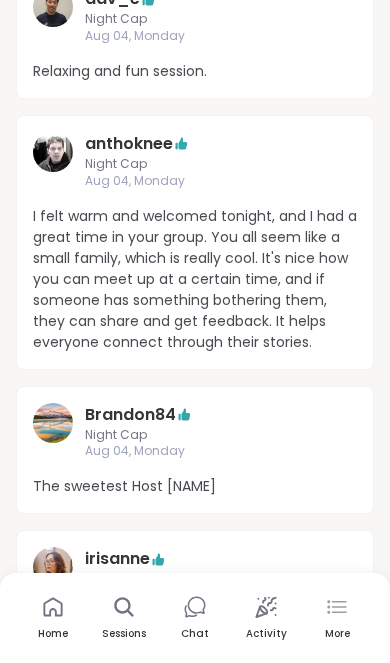 click at bounding box center [53, 567] 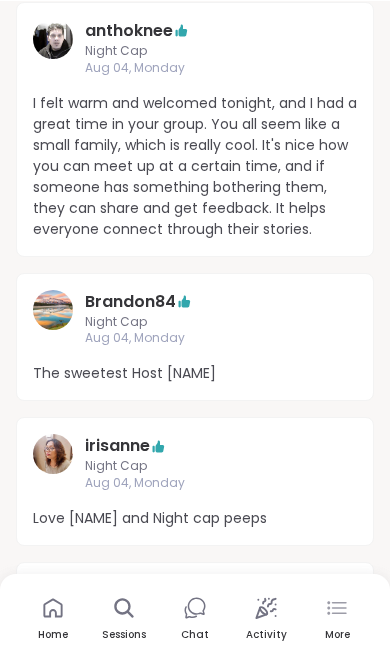 scroll, scrollTop: 1851, scrollLeft: 0, axis: vertical 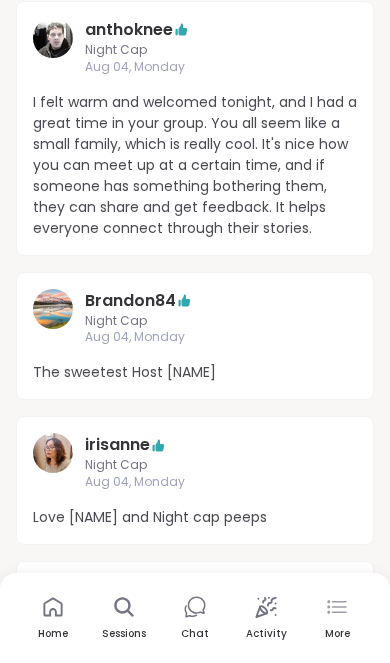 click on "irisanne" at bounding box center (117, 445) 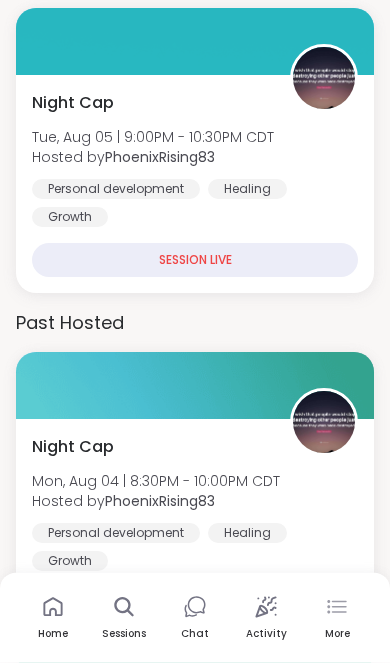 scroll, scrollTop: 2816, scrollLeft: 0, axis: vertical 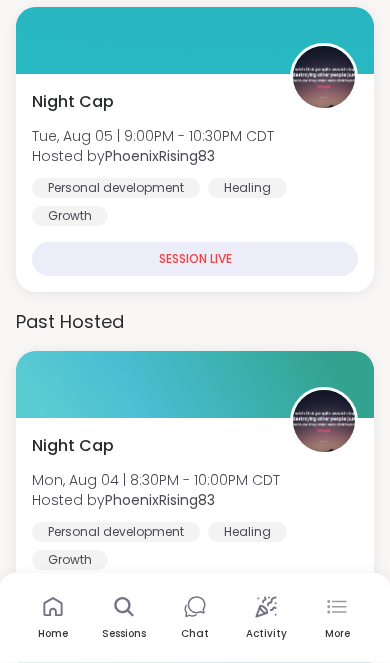 click on "SESSION LIVE" at bounding box center [195, 259] 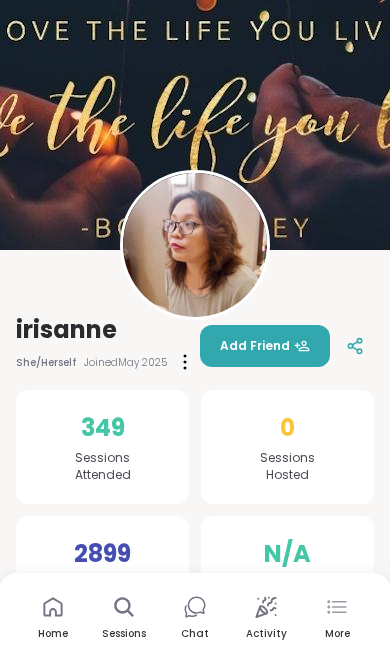 scroll, scrollTop: 0, scrollLeft: 0, axis: both 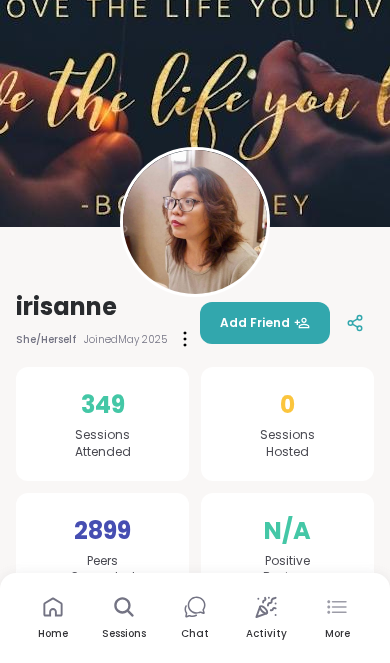 click at bounding box center [195, 222] 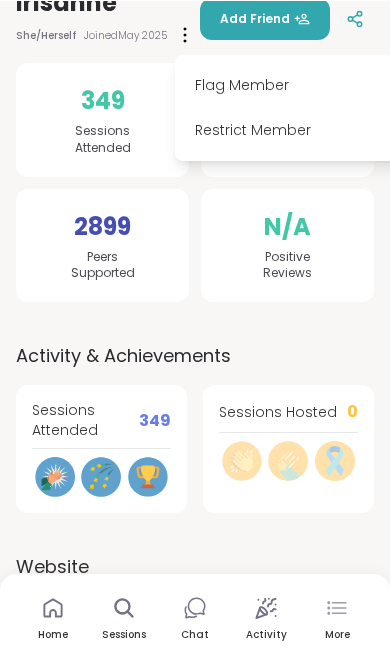 scroll, scrollTop: 488, scrollLeft: 0, axis: vertical 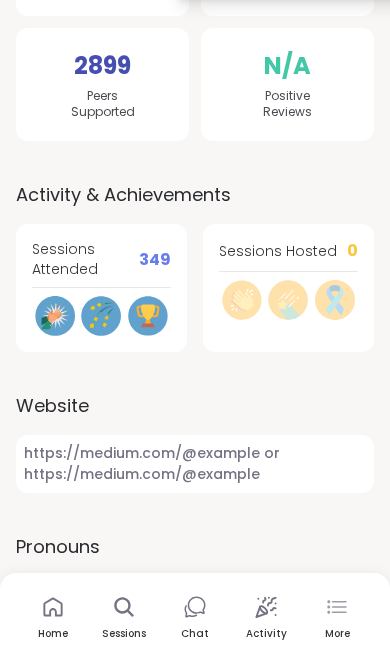 click on "https://medium.com/@example or https://medium.com/@example" at bounding box center (195, 464) 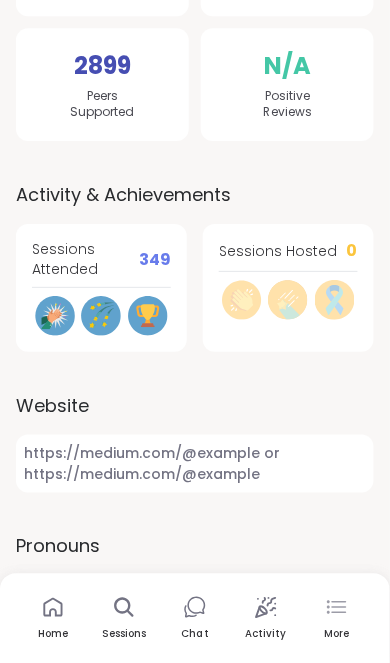 scroll, scrollTop: 535, scrollLeft: 0, axis: vertical 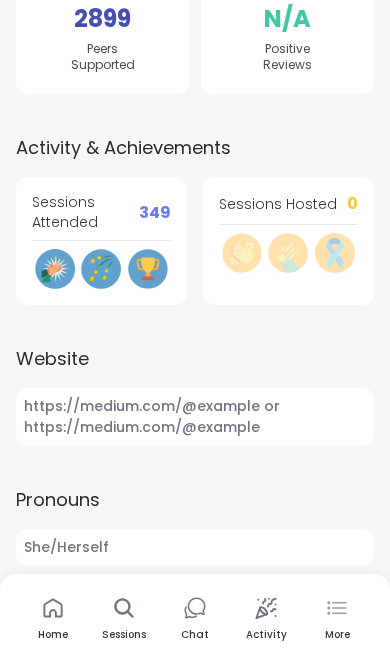 click on "https://medium.com/@example or https://medium.com/@example" at bounding box center (195, 417) 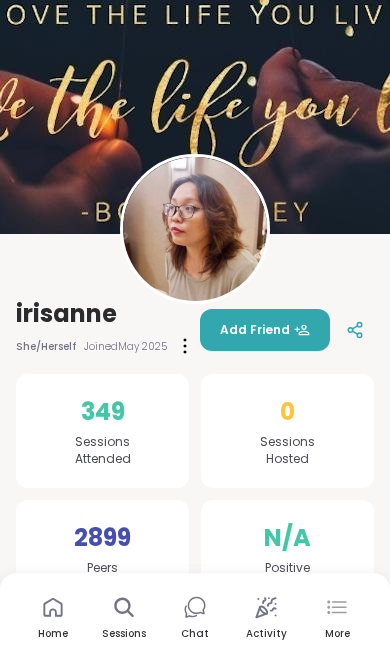 scroll, scrollTop: 0, scrollLeft: 0, axis: both 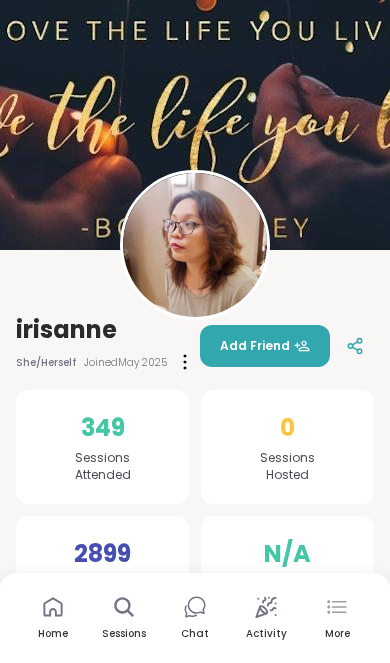 click 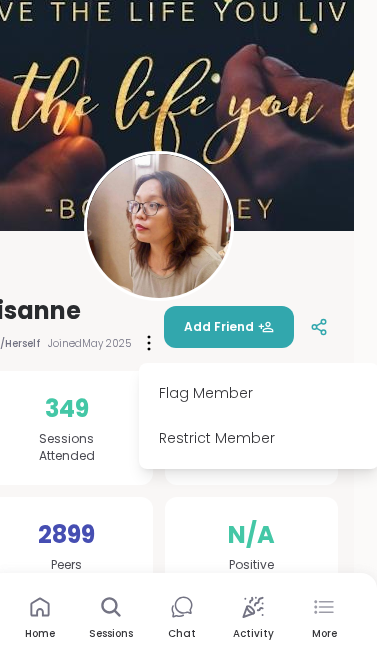 scroll, scrollTop: 18, scrollLeft: 23, axis: both 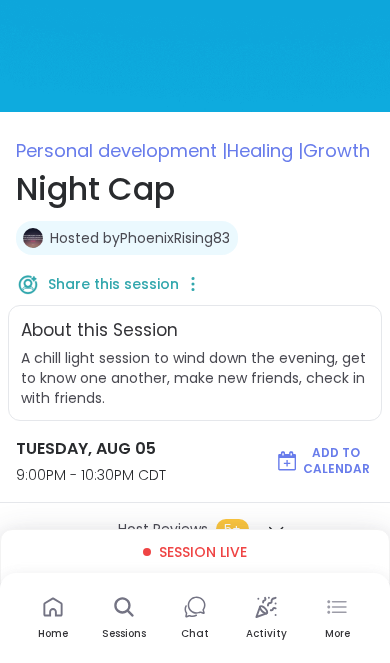 click on "Share this session" at bounding box center (113, 284) 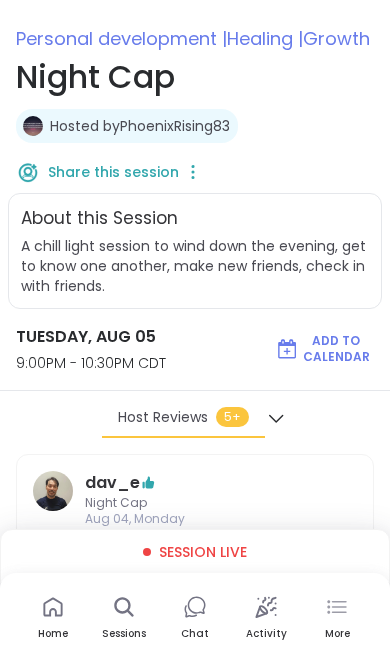scroll, scrollTop: 109, scrollLeft: 0, axis: vertical 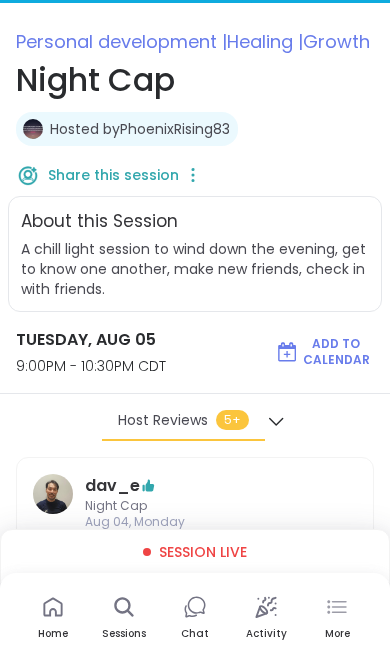 click on "Session live" at bounding box center [203, 552] 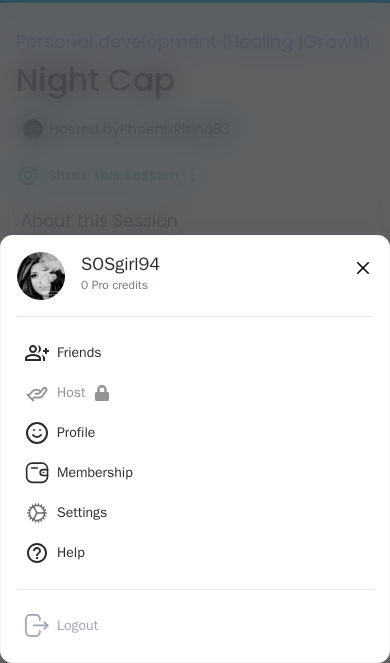 click on "Settings" at bounding box center (82, 513) 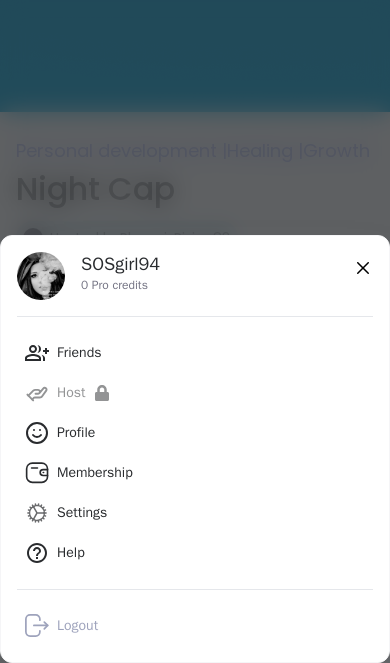 select on "**" 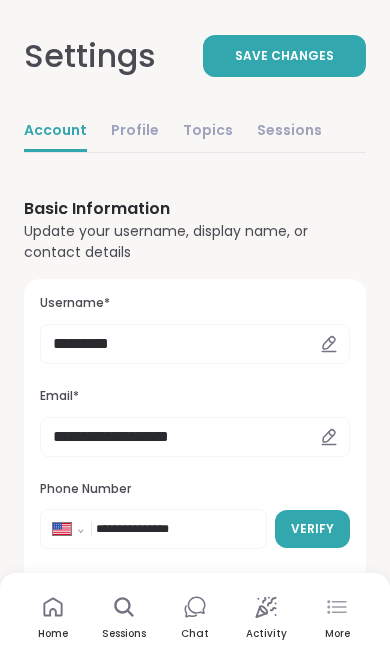 scroll, scrollTop: 0, scrollLeft: 0, axis: both 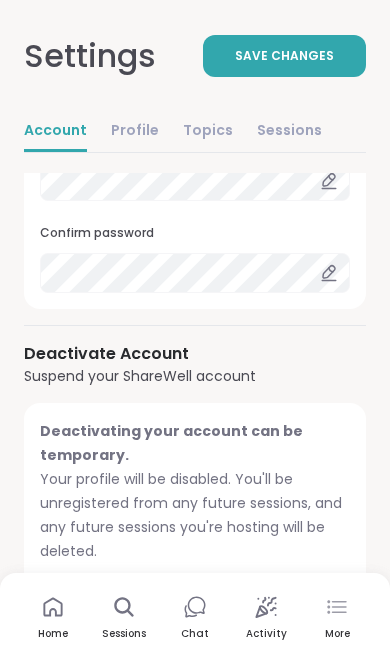 click on "Profile" at bounding box center [135, 132] 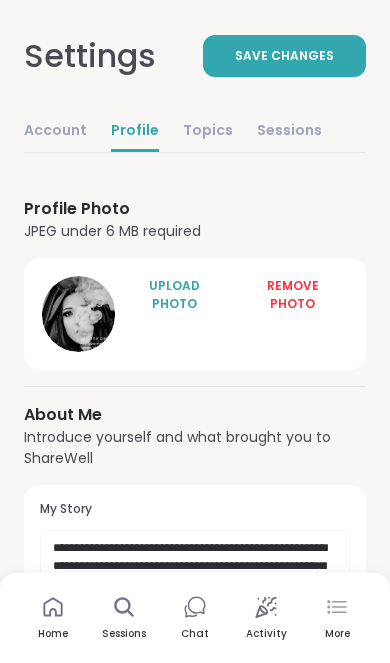click on "UPLOAD PHOTO" at bounding box center [174, 295] 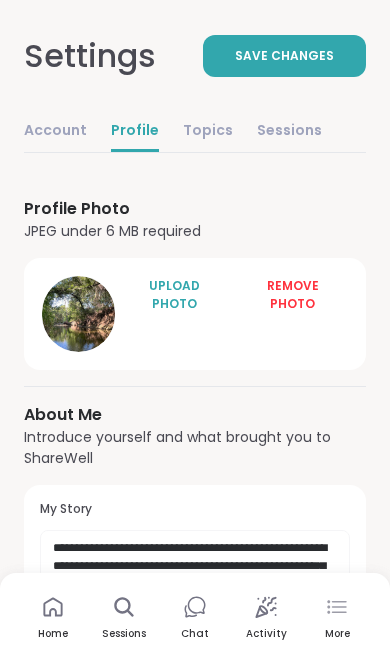 click on "Topics" at bounding box center [208, 132] 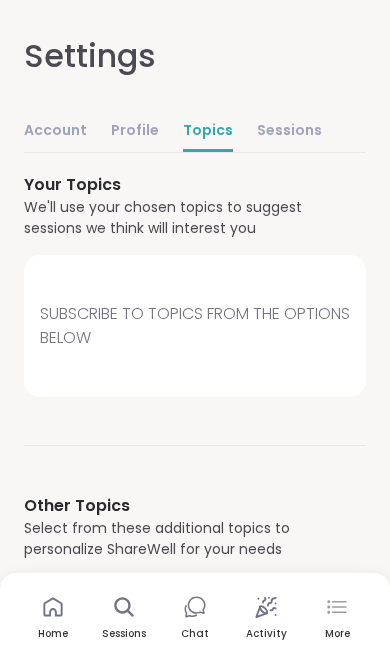 click on "Subscribe to Topics from the options below" at bounding box center (195, 326) 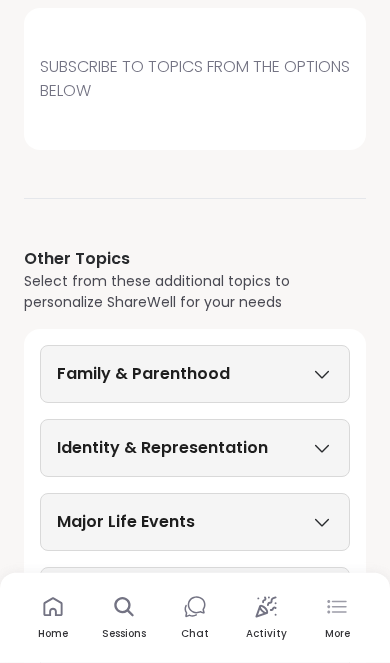 click 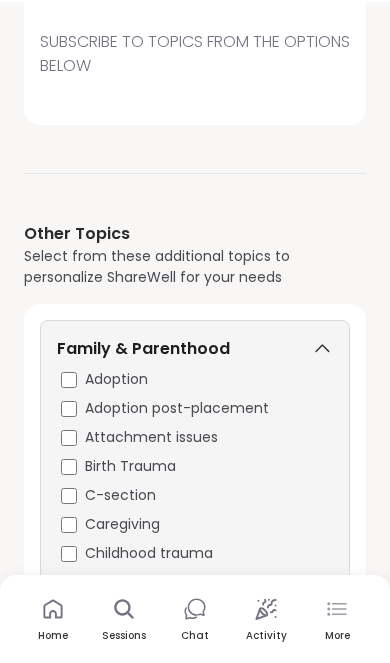 scroll, scrollTop: 272, scrollLeft: 0, axis: vertical 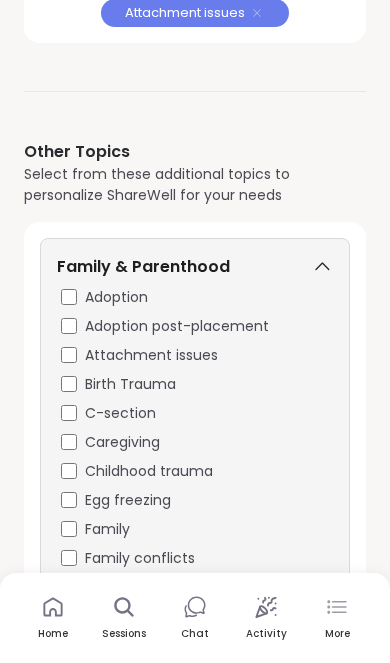 click on "C-section" at bounding box center (197, 413) 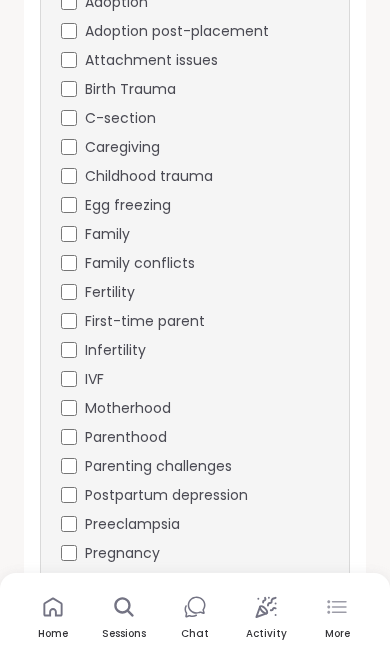 scroll, scrollTop: 807, scrollLeft: 0, axis: vertical 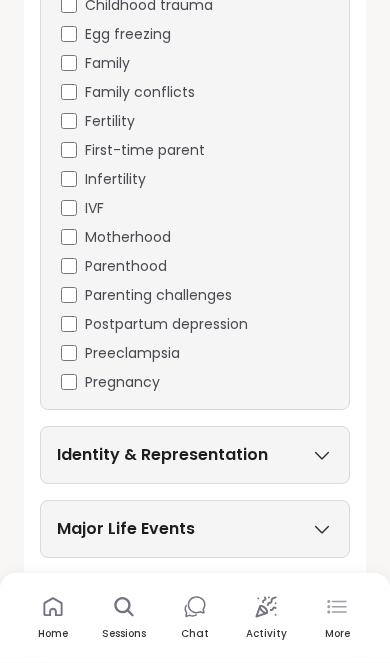 click 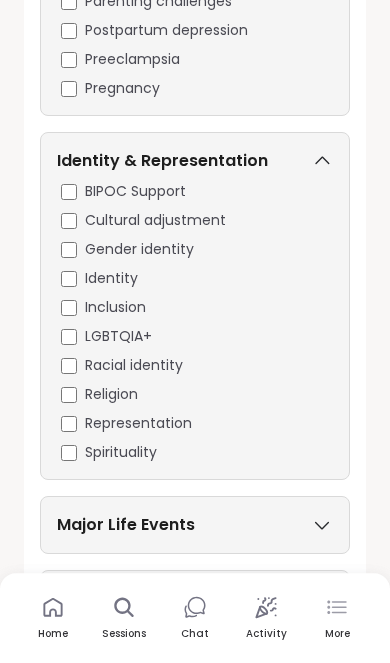 scroll, scrollTop: 1387, scrollLeft: 0, axis: vertical 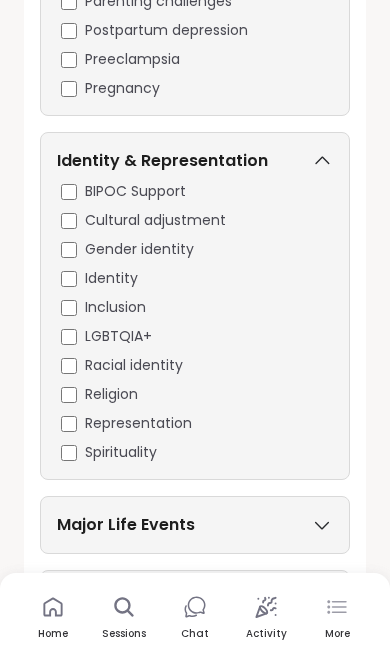 click on "Major Life Events" at bounding box center (195, 525) 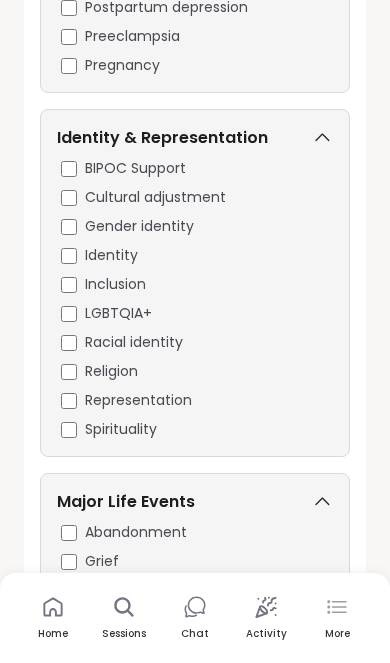 scroll, scrollTop: 1409, scrollLeft: 0, axis: vertical 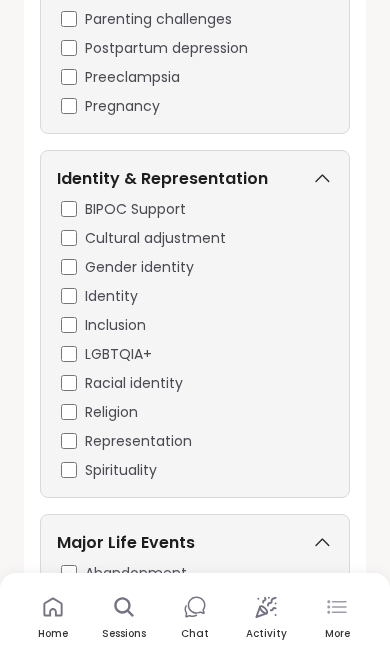click on "Major Life Events" at bounding box center (195, 547) 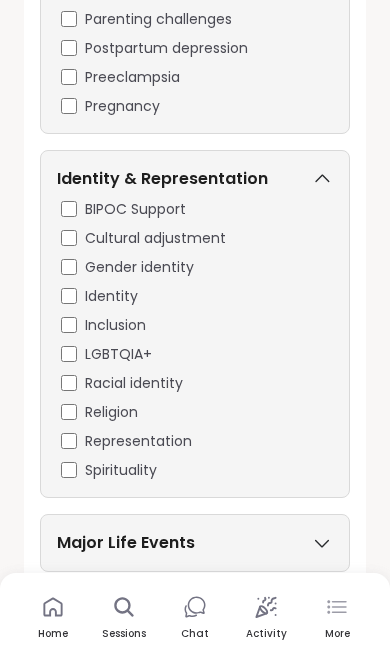 click on "Major Life Events" at bounding box center [195, 543] 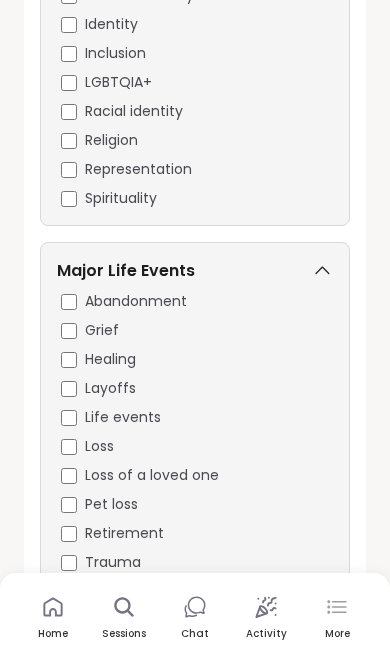 scroll, scrollTop: 1801, scrollLeft: 0, axis: vertical 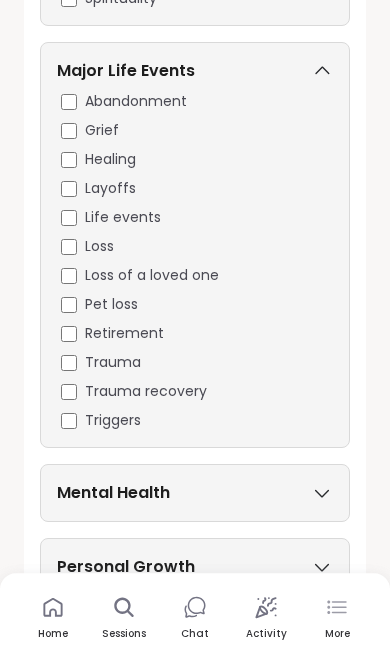 click on "Mental Health" at bounding box center (195, 493) 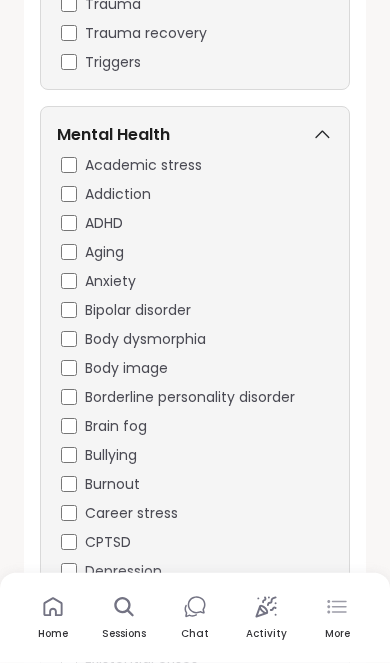 scroll, scrollTop: 2671, scrollLeft: 0, axis: vertical 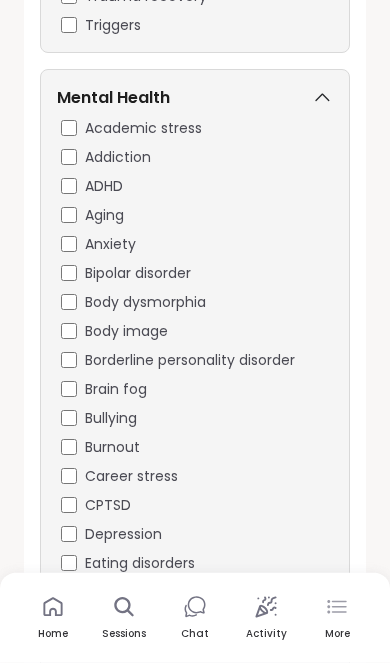click on "Mental Health Academic stress Addiction ADHD Aging Anxiety Bipolar disorder Body dysmorphia Body image Borderline personality disorder Brain fog Bullying Burnout Career stress CPTSD Depression Eating disorders Emotional regulation Existential crises Fear of abandonment Fear of failure Fear of rejection Feeling stuck Financial stress General mental health Hypochondria Imposter syndrome Impulse control disorders Internet or gaming addiction Lack of motivation Loneliness Major life changes Obsessive-compulsive disorder (OCD) Panic attacks Perfectionism Phobias PTSD Recovery Seasonal Affective Disorder Self-esteem Shame Social anxiety Stress management" at bounding box center [195, 717] 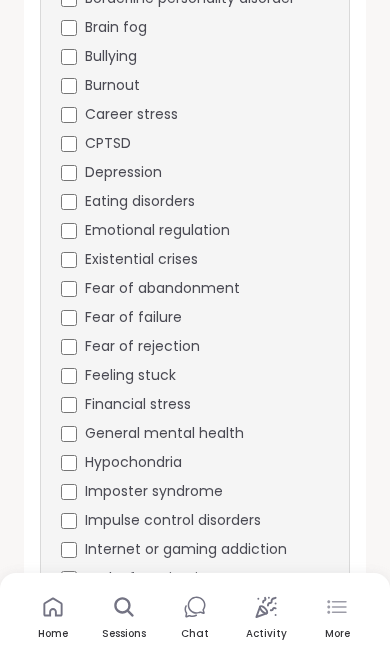 scroll, scrollTop: 3405, scrollLeft: 0, axis: vertical 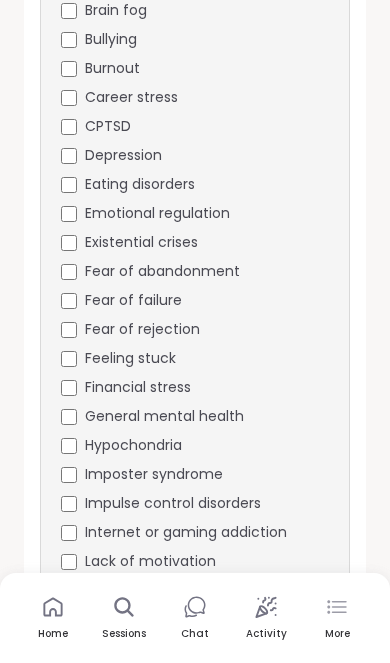 click on "Loneliness" at bounding box center (120, 590) 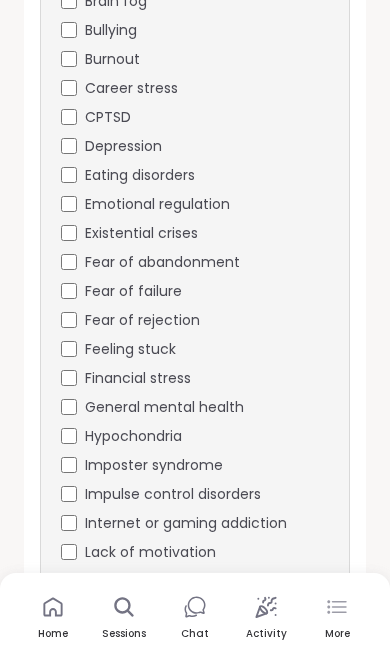 scroll, scrollTop: 3458, scrollLeft: 0, axis: vertical 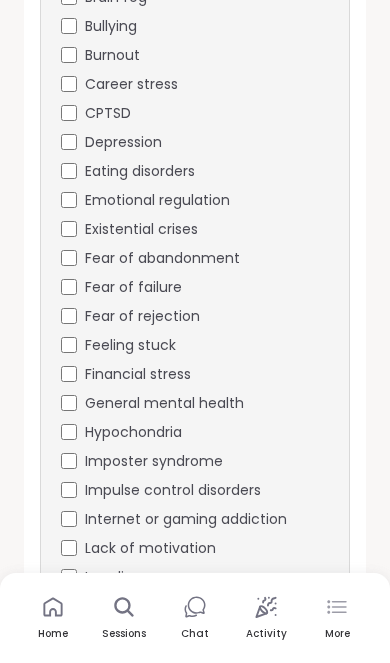 click on "Major life changes" at bounding box center (149, 606) 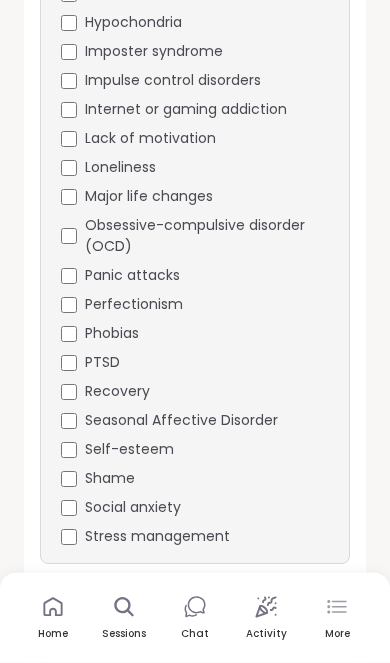 scroll, scrollTop: 4125, scrollLeft: 0, axis: vertical 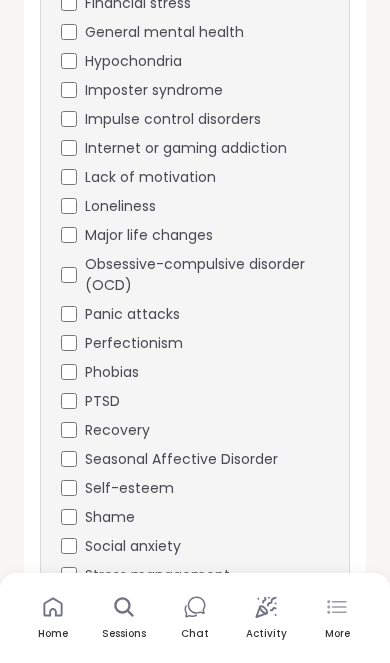 click 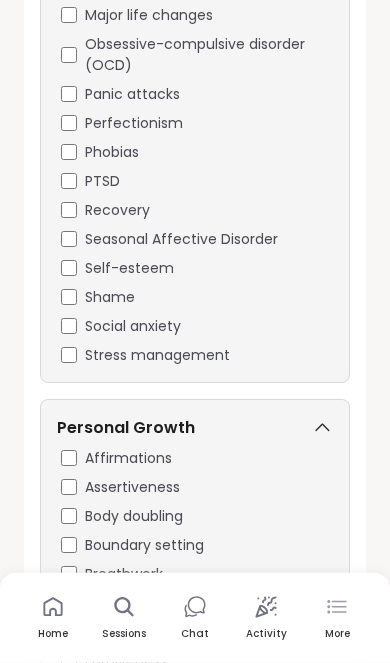 click on "Affirmations" at bounding box center (197, 458) 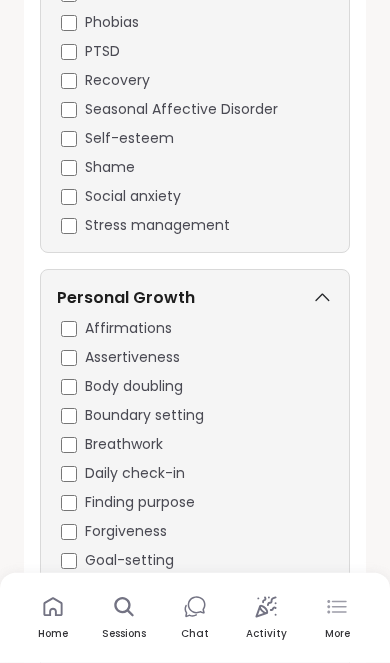 scroll, scrollTop: 4594, scrollLeft: 0, axis: vertical 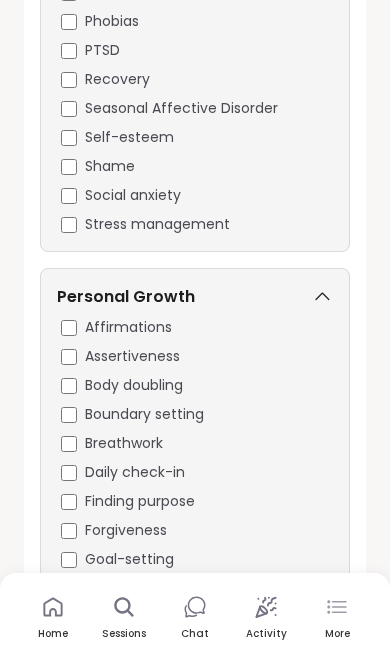 click on "Good company" at bounding box center [195, 588] 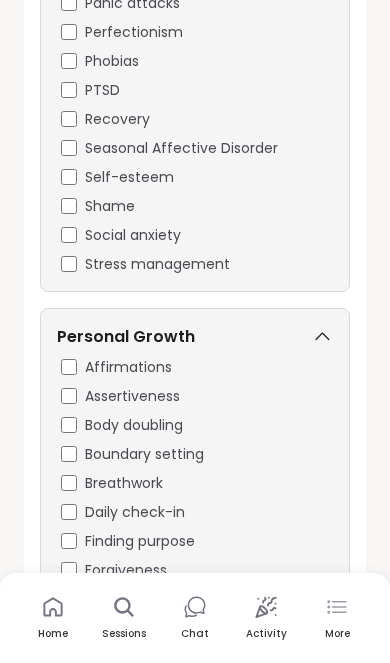 click on "Forgiveness" at bounding box center [197, 570] 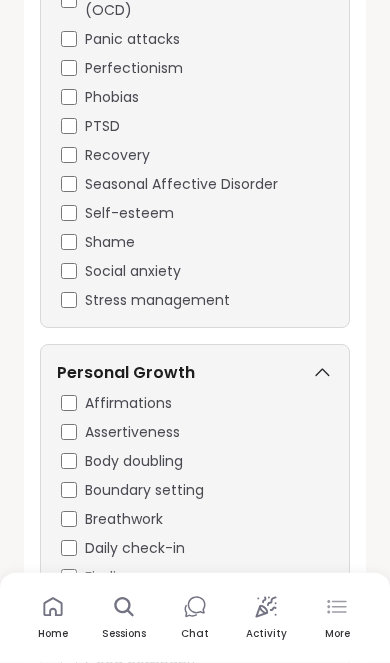 scroll, scrollTop: 4714, scrollLeft: 0, axis: vertical 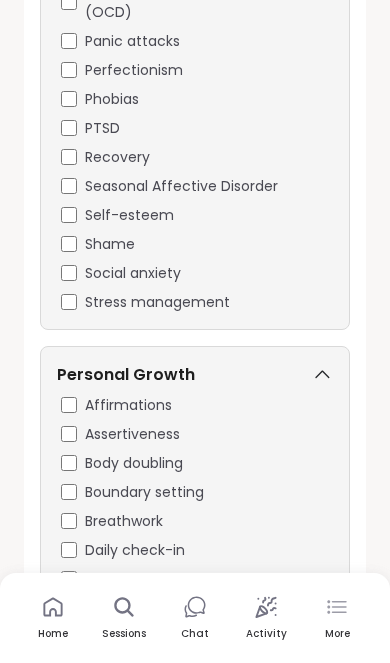 click on "Affirmations Assertiveness Body doubling Boundary setting Breathwork Daily check-in Finding purpose Forgiveness Goal-setting Good company Growth Healthy habits Inner peace Meditation Mindfulness Moving forward Personal development Self reflection Self-care Self-Improvement Vision building Wins" at bounding box center (195, 710) 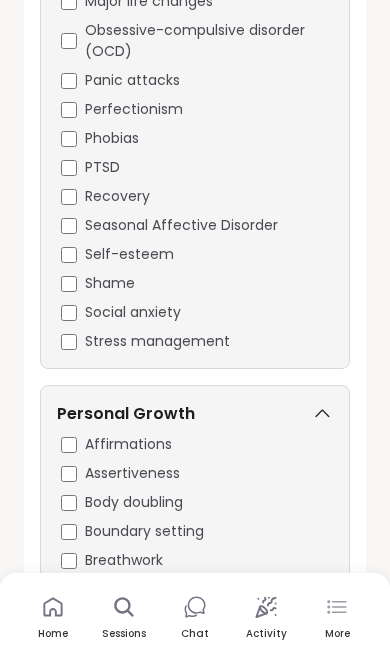 click on "Forgiveness" at bounding box center [197, 647] 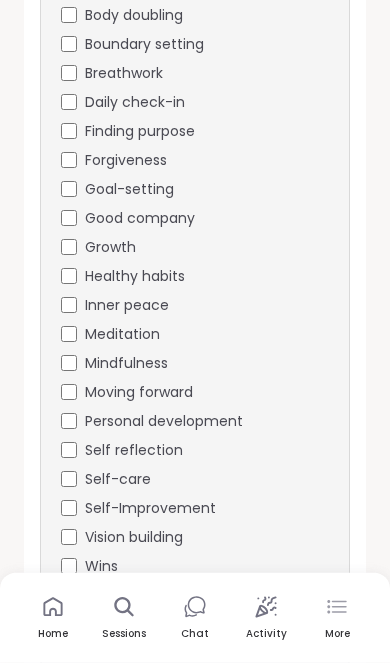 scroll, scrollTop: 5558, scrollLeft: 0, axis: vertical 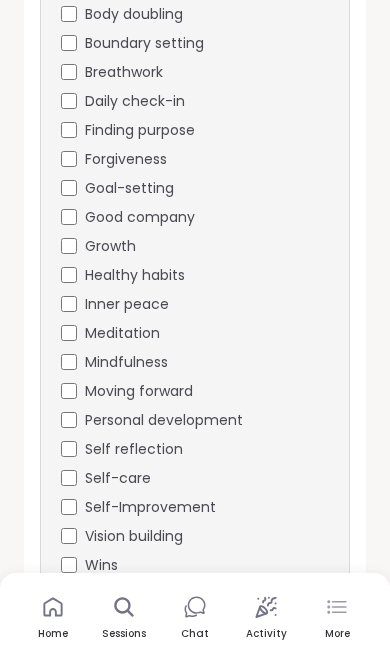click on "Physical Health" at bounding box center (195, 638) 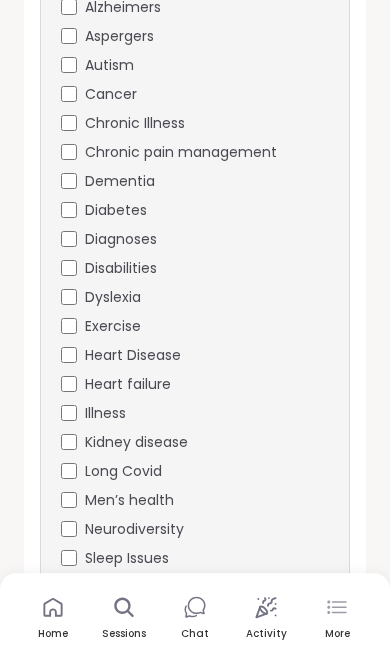 scroll, scrollTop: 6248, scrollLeft: 0, axis: vertical 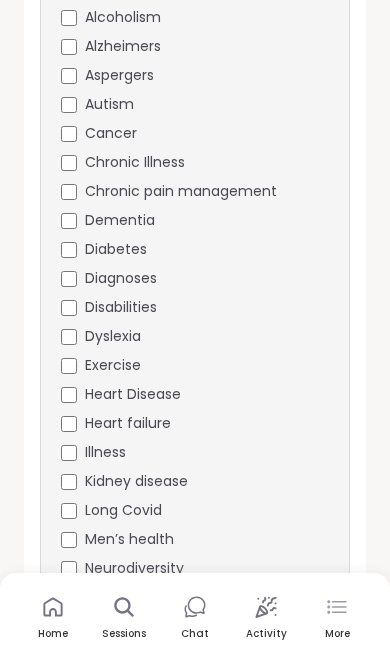 click on "Substance abuse" at bounding box center [197, 655] 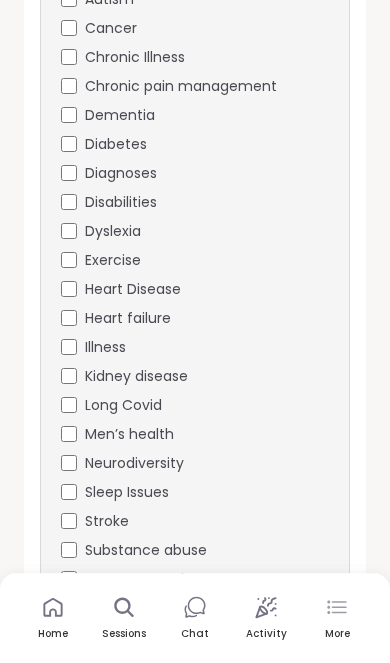 scroll, scrollTop: 6401, scrollLeft: 0, axis: vertical 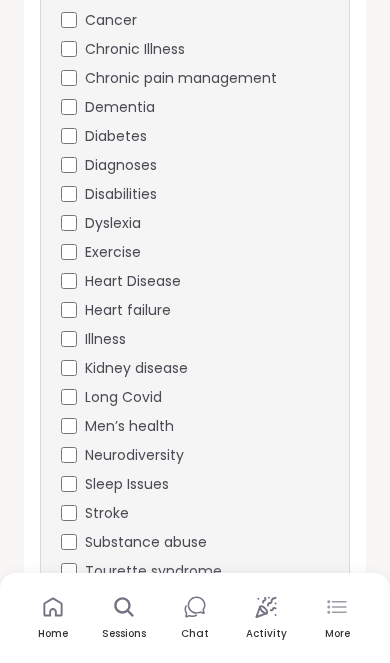 click on "Relationships" at bounding box center (195, 644) 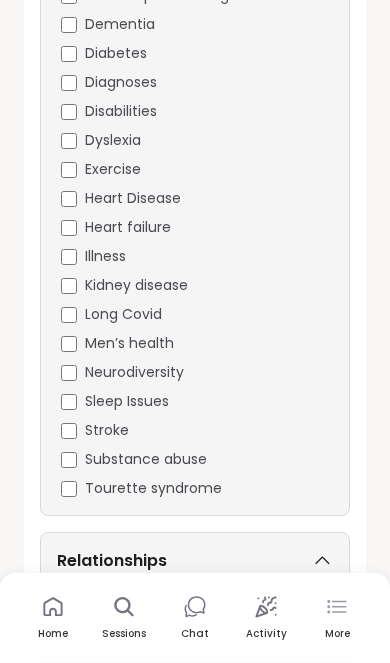 scroll, scrollTop: 6530, scrollLeft: 0, axis: vertical 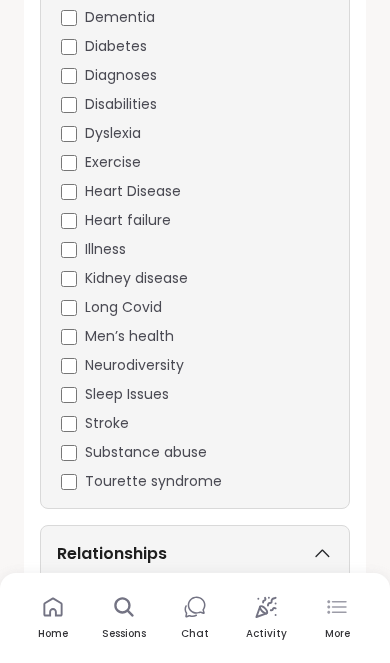 click on "Closure" at bounding box center [197, 642] 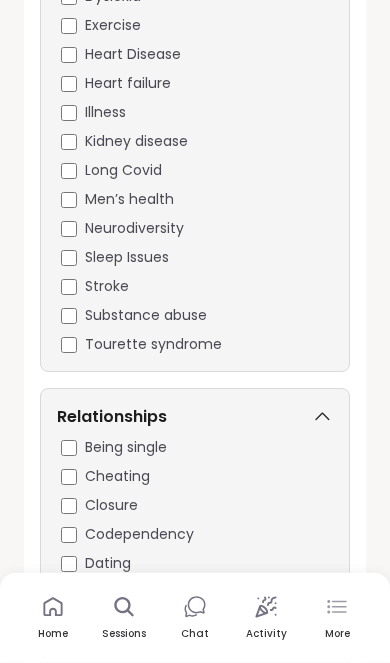 scroll, scrollTop: 6668, scrollLeft: 0, axis: vertical 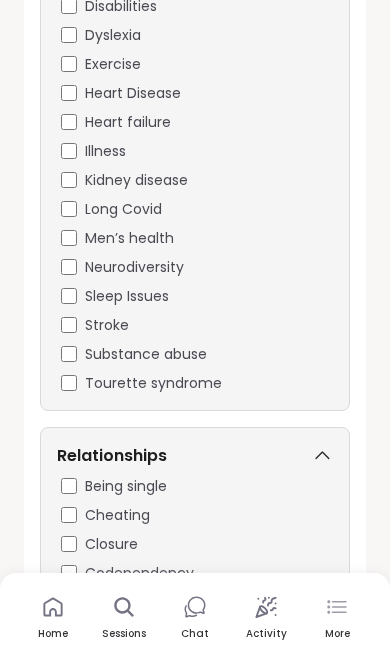 click on "Codependency" at bounding box center (197, 573) 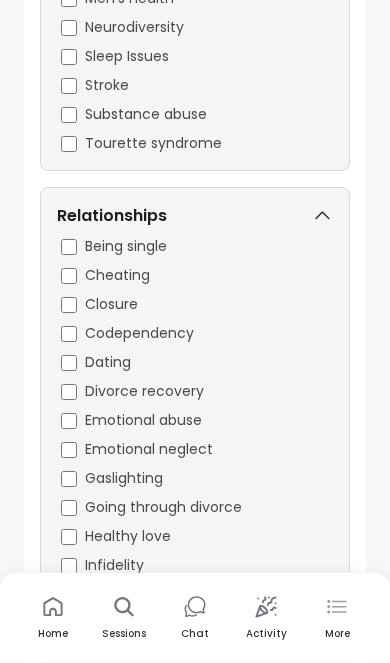 scroll, scrollTop: 7027, scrollLeft: 0, axis: vertical 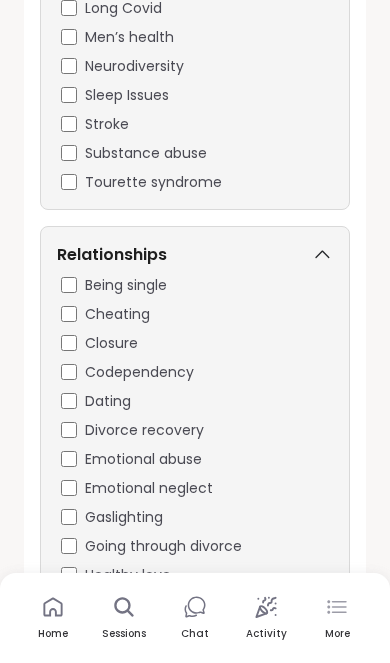 click on "Being single Cheating Closure Codependency Dating Divorce recovery Emotional abuse Emotional neglect Gaslighting Going through divorce Healthy love Infidelity Intimate partner abuse Narcissism No contact NPD Abuse Relationship struggles Repair Self-love Self-sabotage Toxic relationships Trust issues" at bounding box center (195, 590) 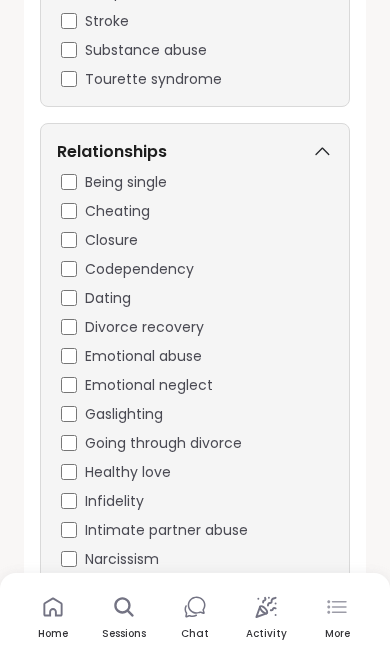 scroll, scrollTop: 7354, scrollLeft: 0, axis: vertical 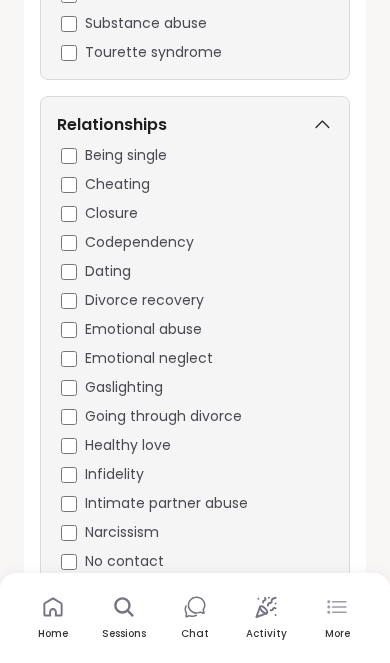 click on "Self-love" at bounding box center (195, 677) 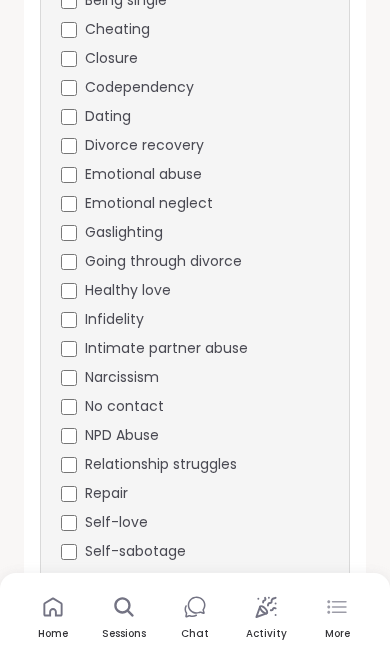scroll, scrollTop: 7706, scrollLeft: 0, axis: vertical 